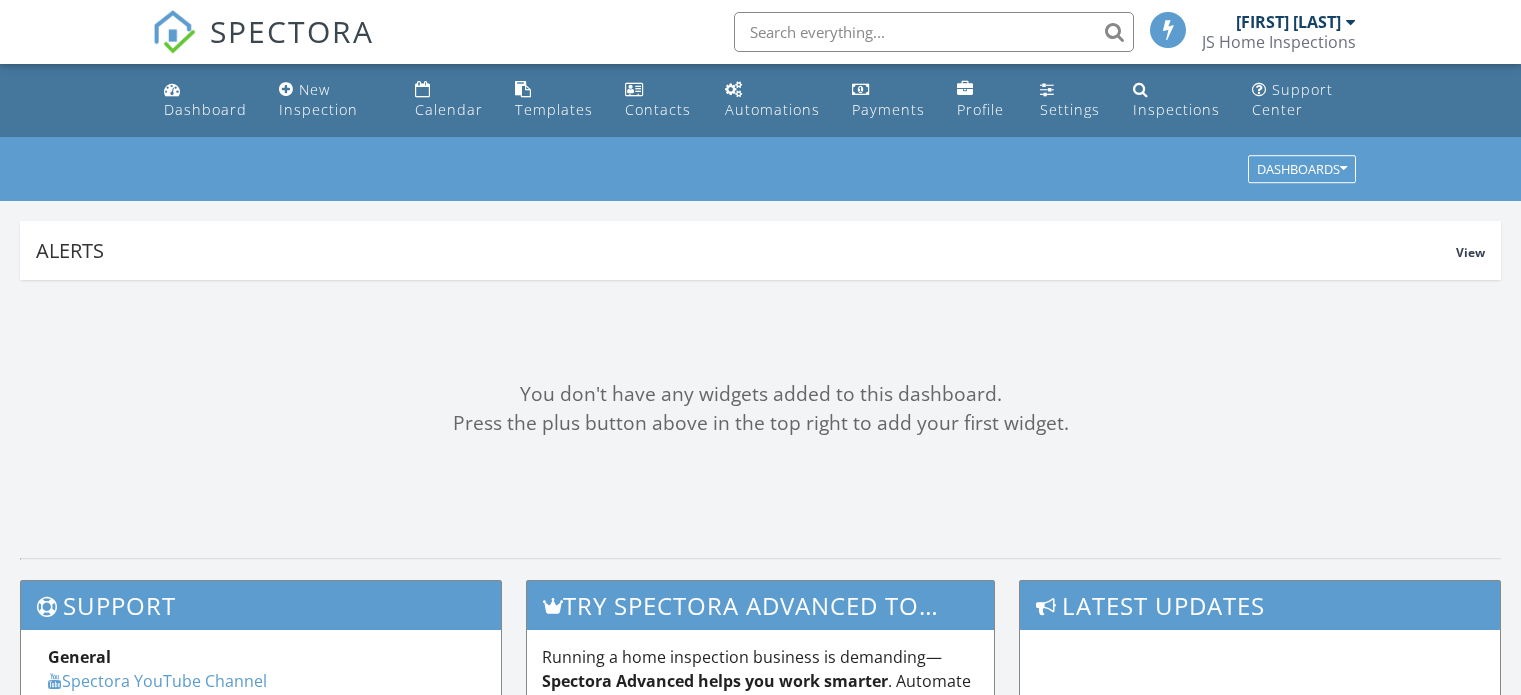 scroll, scrollTop: 0, scrollLeft: 0, axis: both 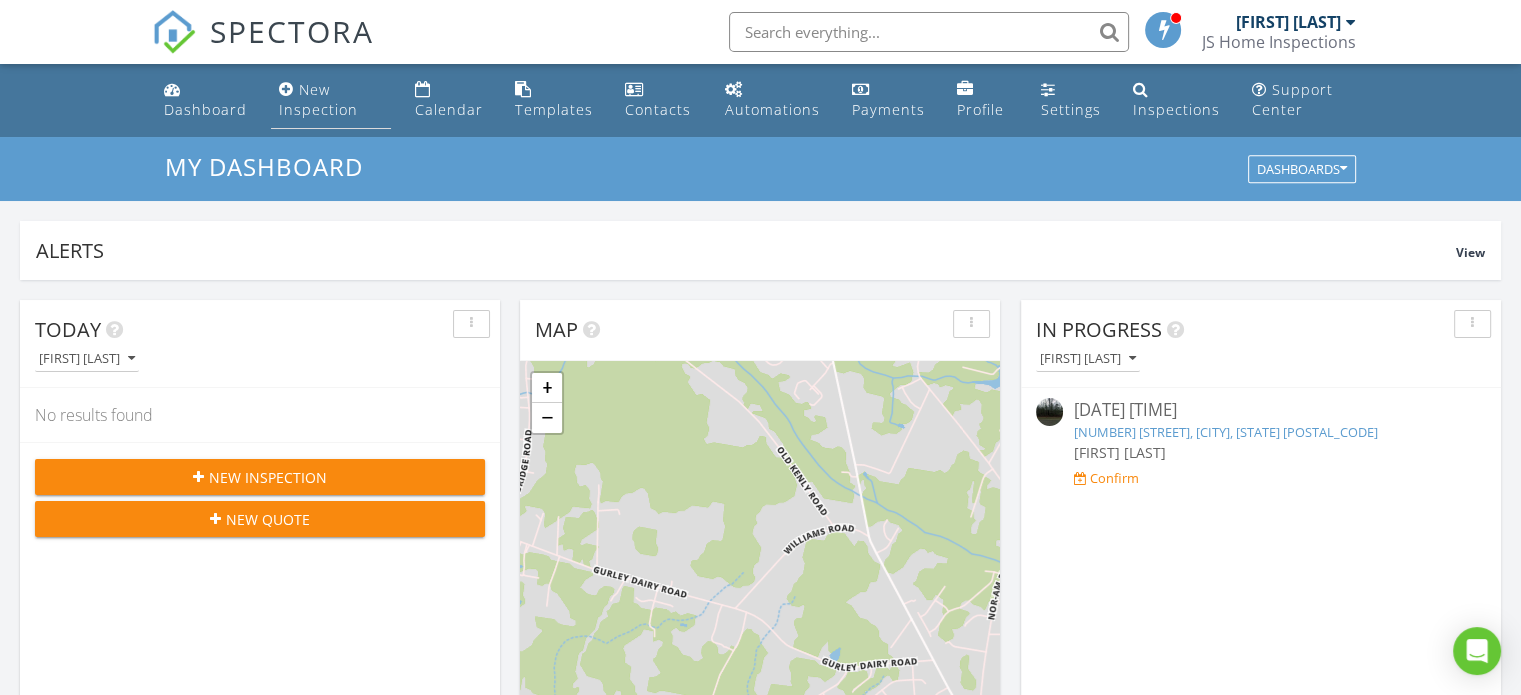 click on "New Inspection" at bounding box center [318, 99] 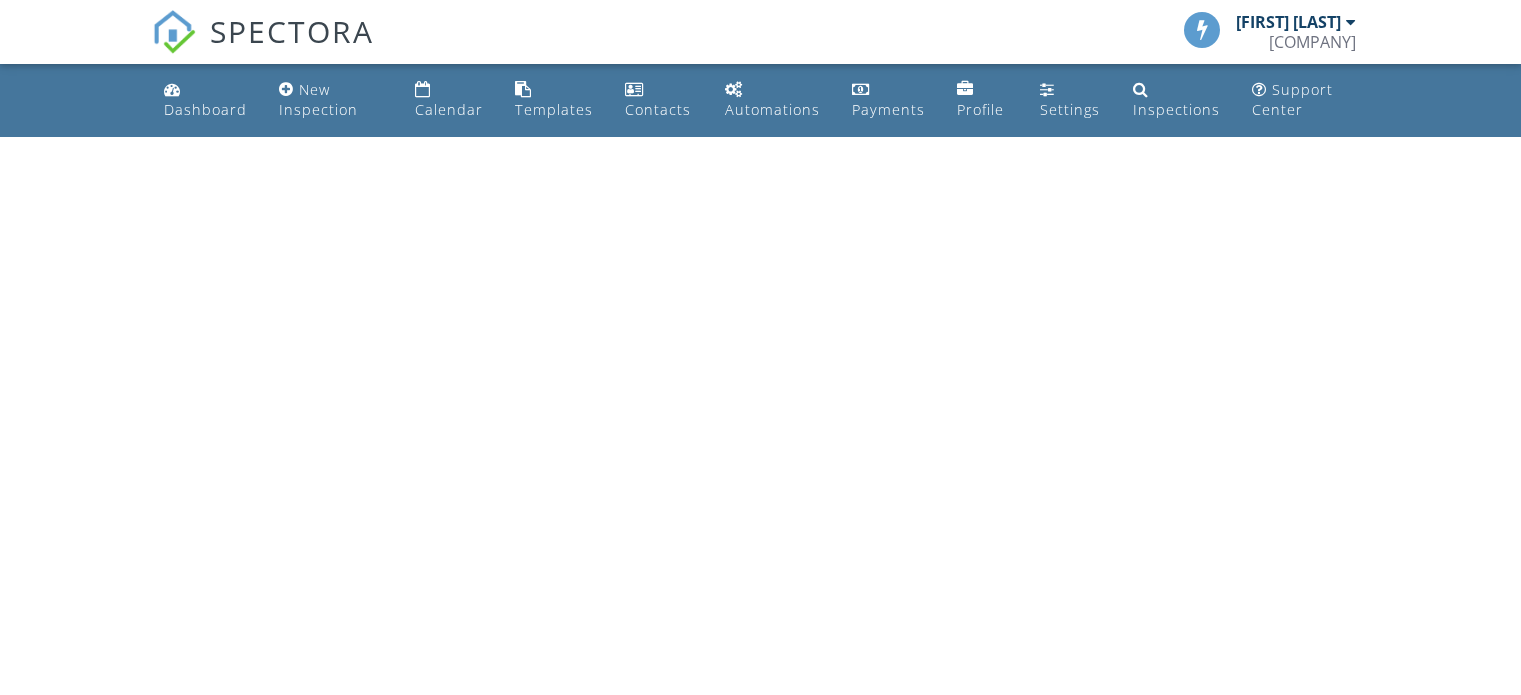 scroll, scrollTop: 0, scrollLeft: 0, axis: both 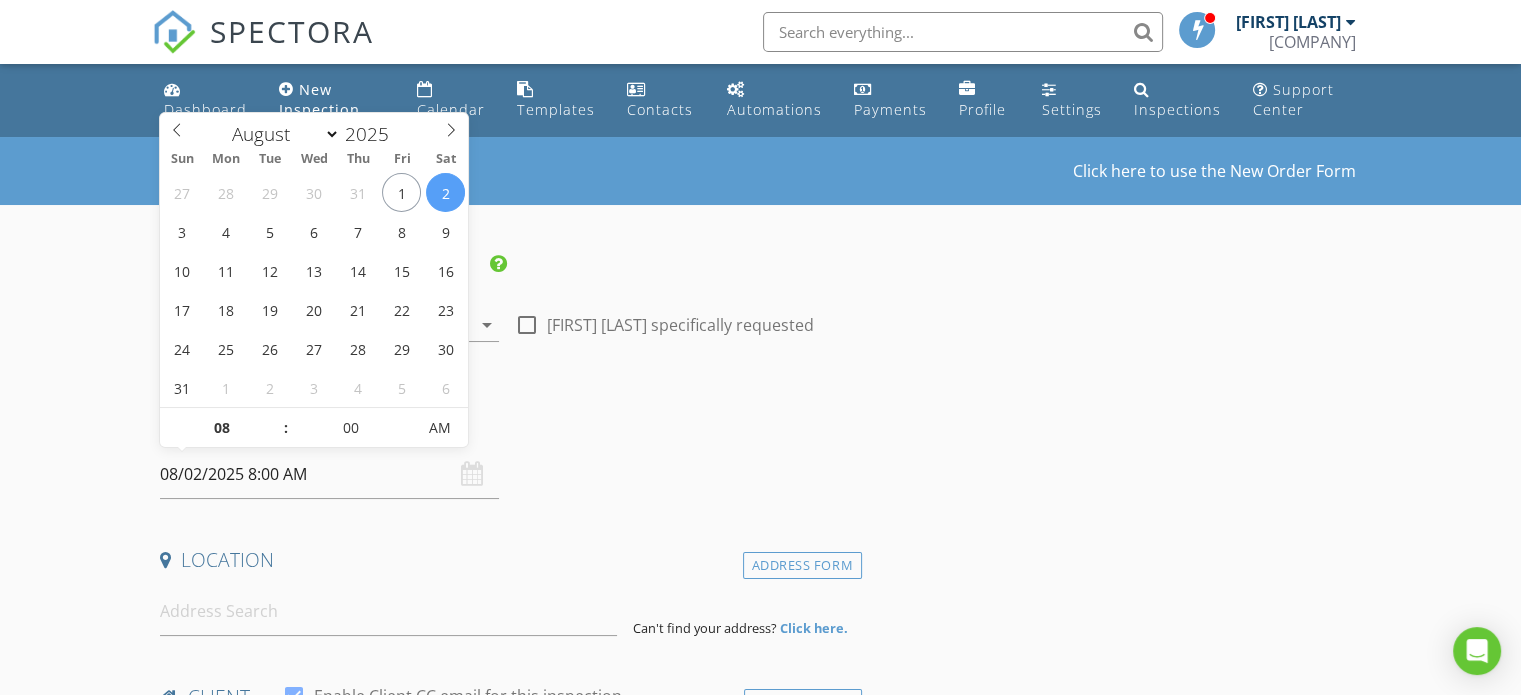 click on "08/02/2025 8:00 AM" at bounding box center [329, 474] 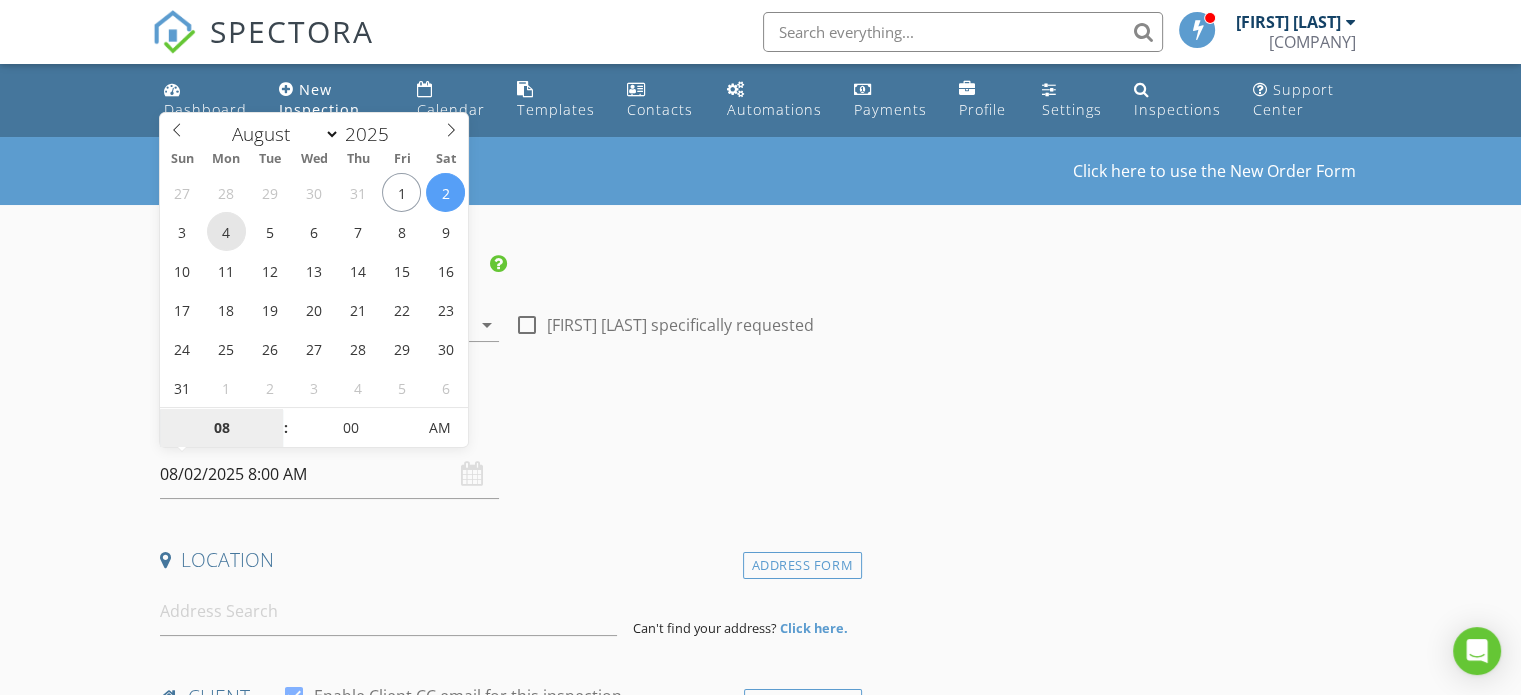 type on "08/04/2025 8:00 AM" 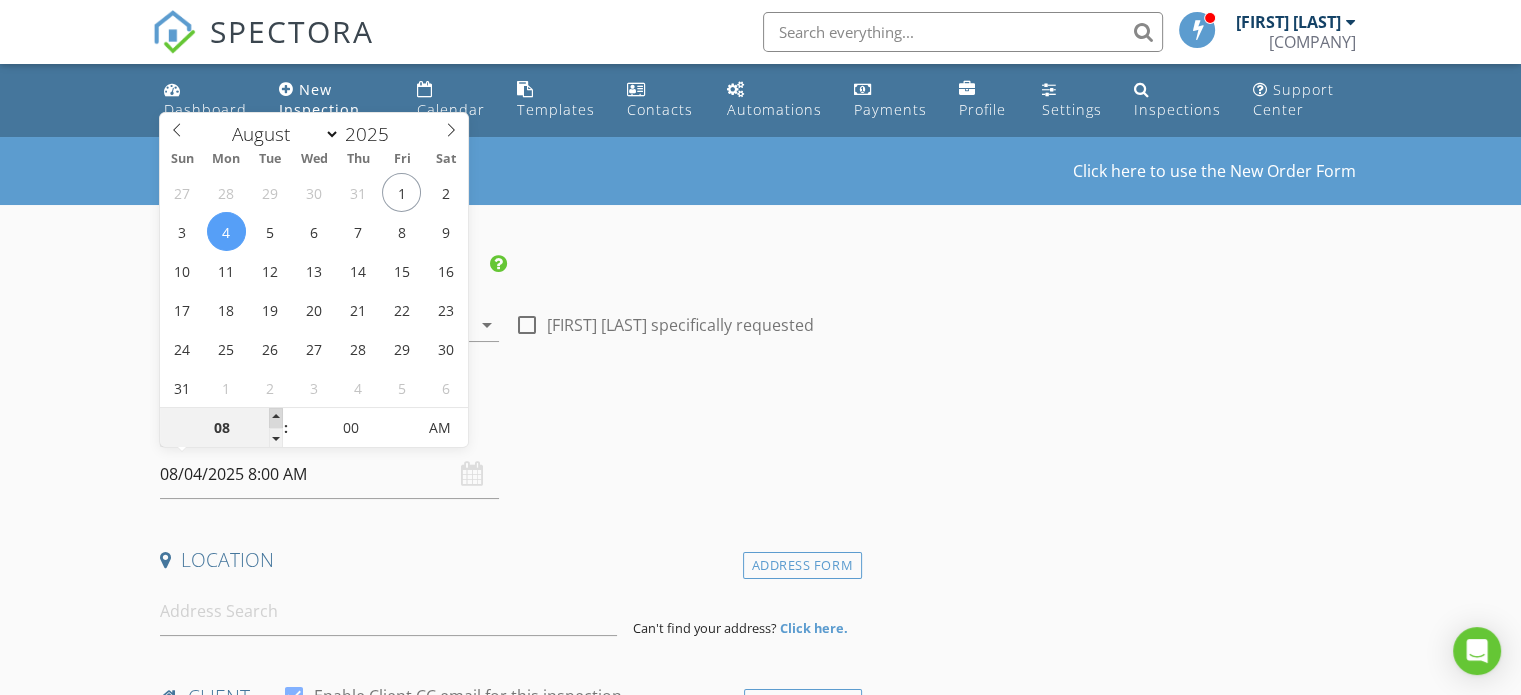 type on "09" 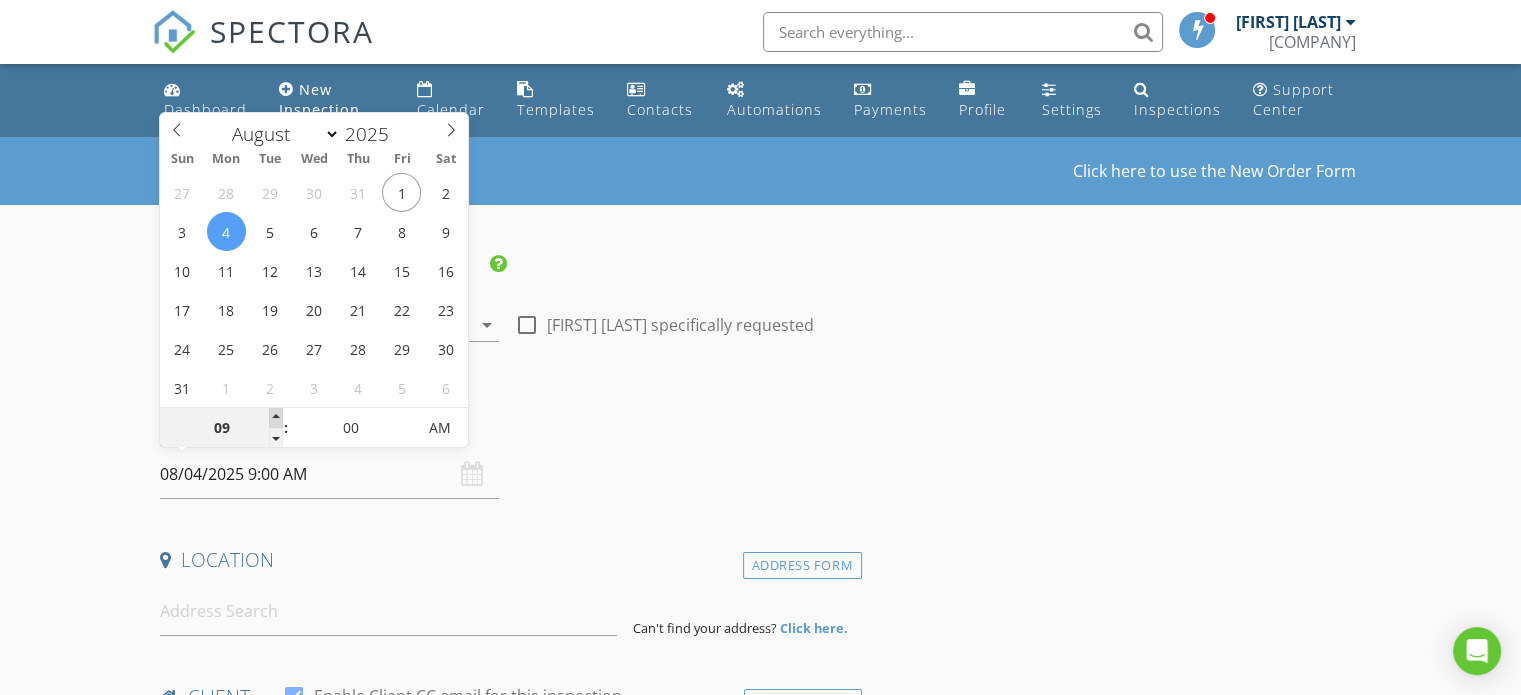 click at bounding box center [276, 418] 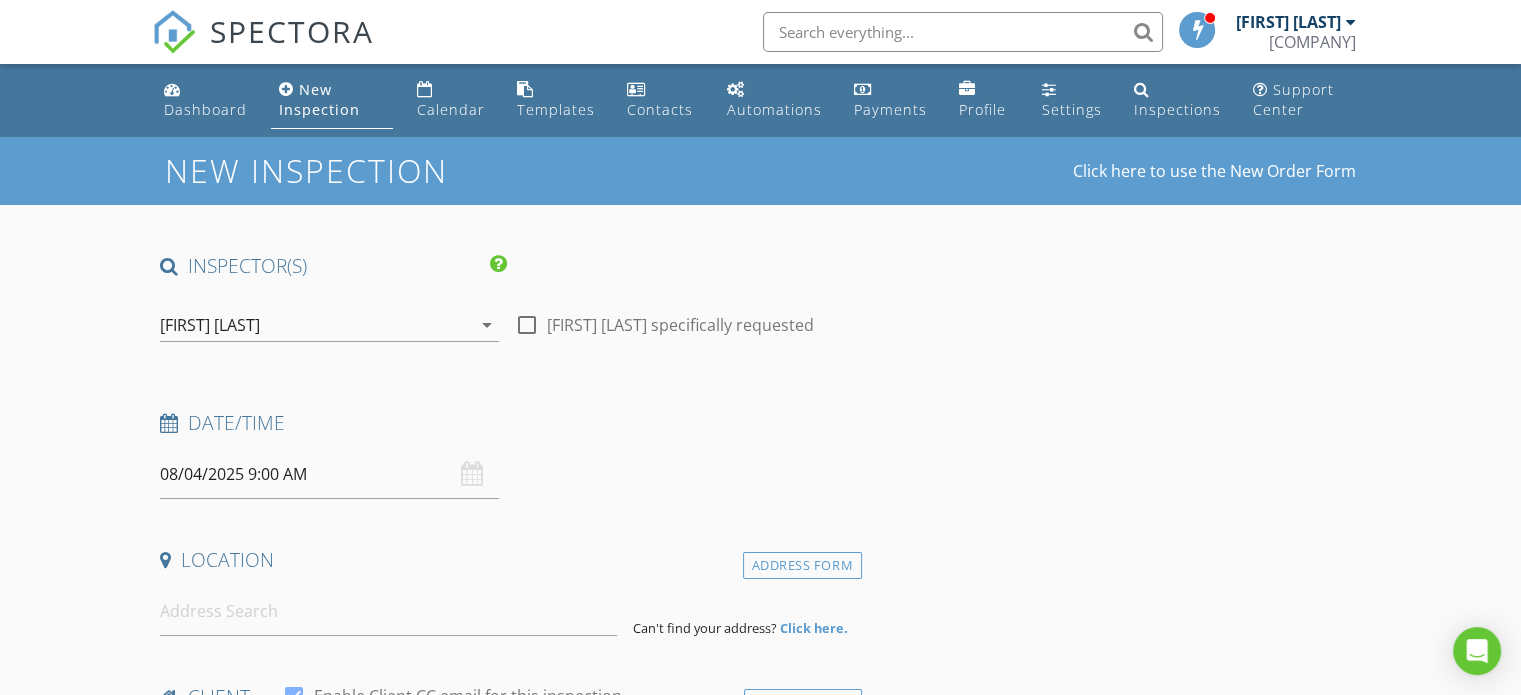 click on "New Inspection
Click here to use the New Order Form
INSPECTOR(S)
check_box   Jason Schmidt   PRIMARY   Jason Schmidt arrow_drop_down   check_box_outline_blank Jason Schmidt specifically requested
Date/Time
08/04/2025 9:00 AM
Location
Address Form       Can't find your address?   Click here.
client
check_box Enable Client CC email for this inspection   Client Search     check_box_outline_blank Client is a Company/Organization     First Name   Last Name   Email   CC Email   Phone           Notes   Private Notes
ADD ADDITIONAL client
SERVICES
check_box_outline_blank   Detached Structure    Garage or Shed  check_box_outline_blank   Mobile Home    Full home inspection NCHILB standards   check_box_outline_blank   Foundation    Foundation (FHA/VA)   Re Inspection" at bounding box center (760, 1687) 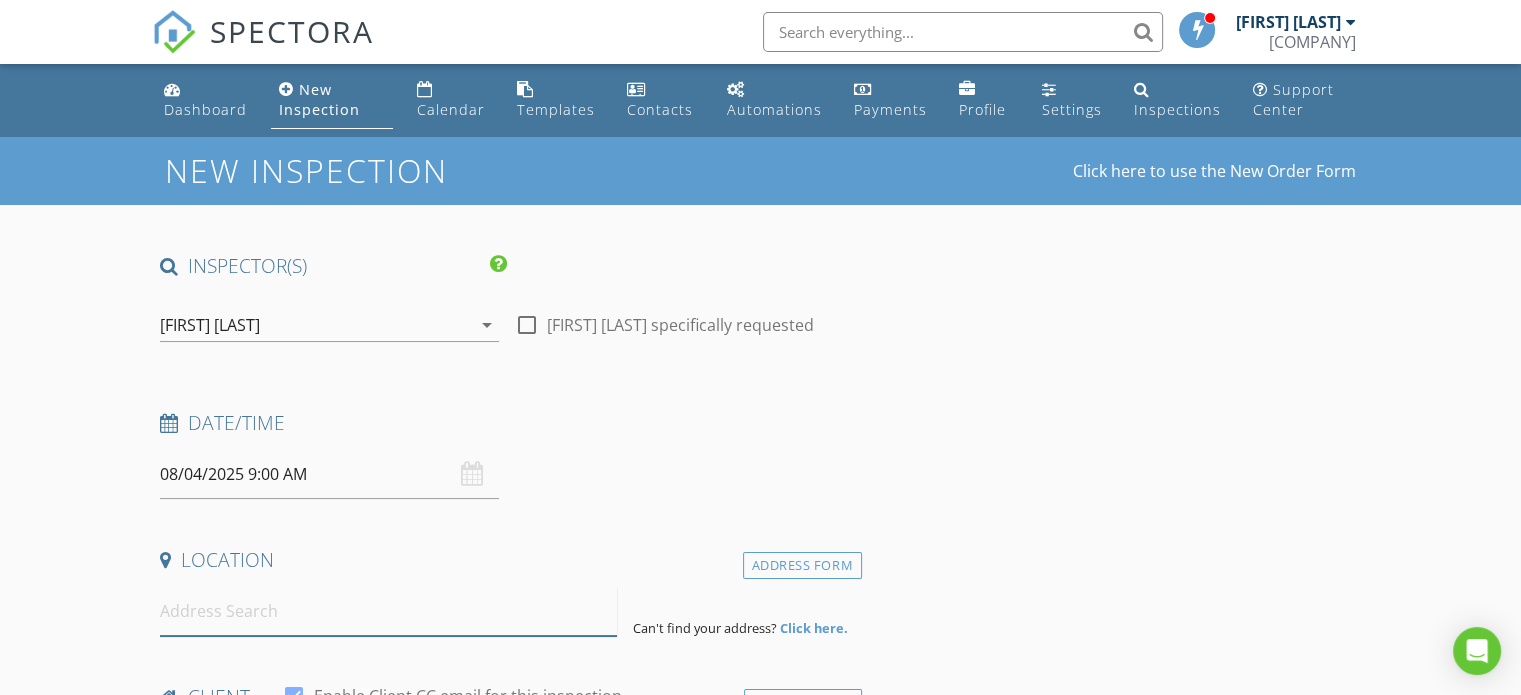 click at bounding box center [388, 611] 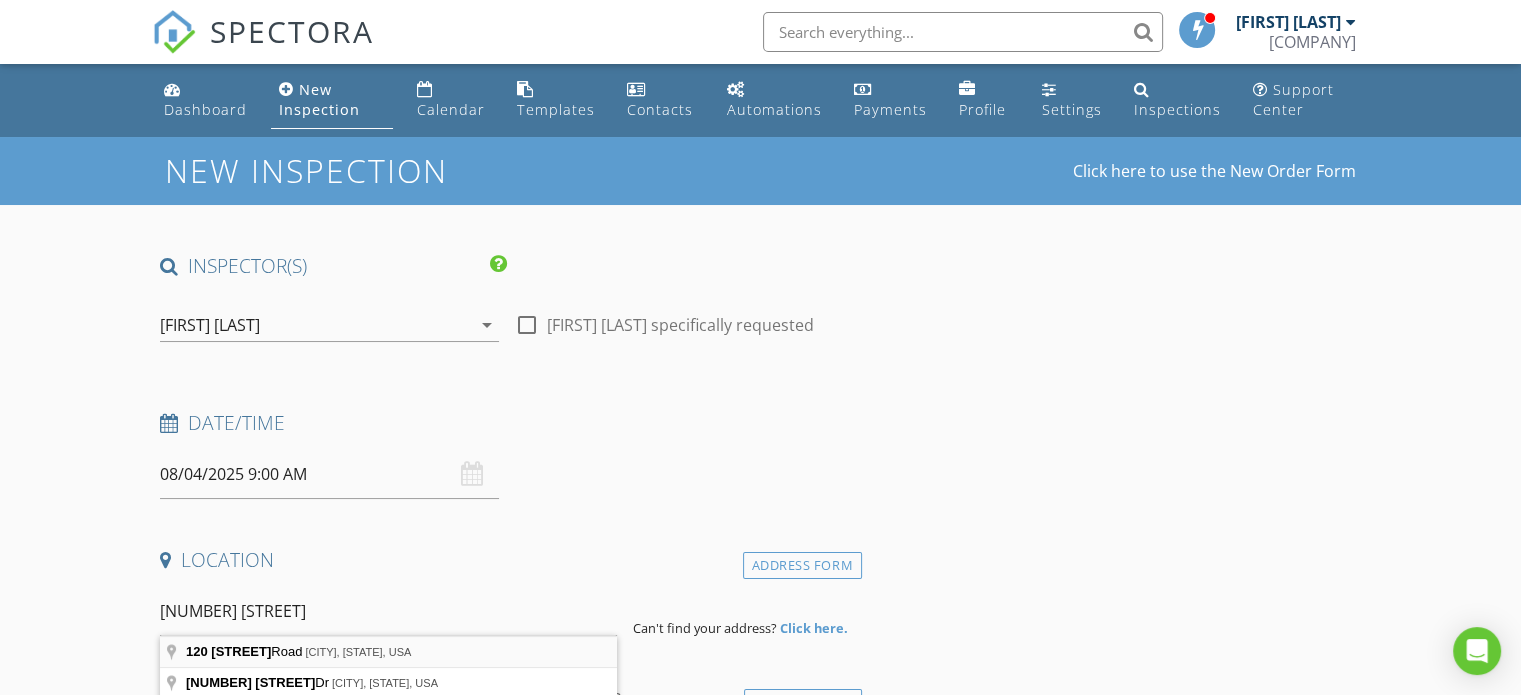 type on "120 Forest Pond Road, Cameron, NC, USA" 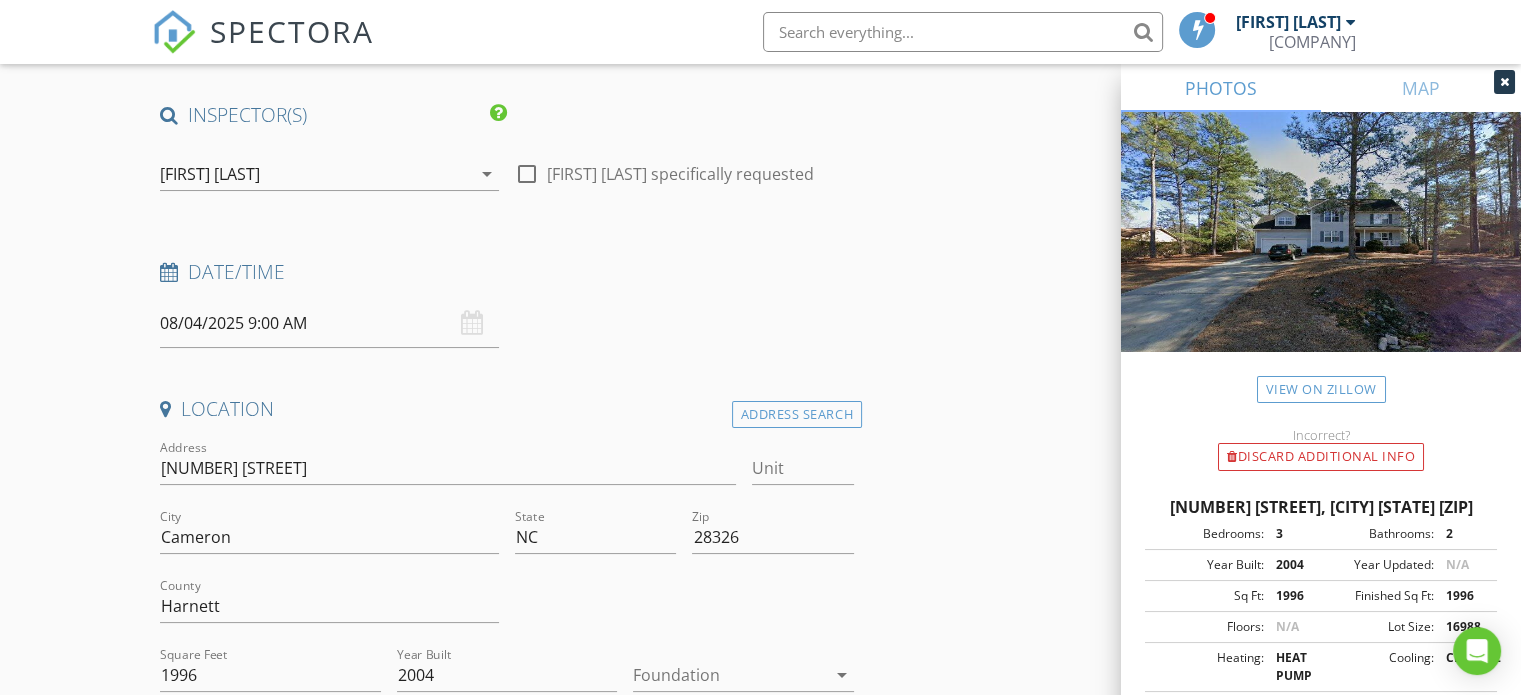 scroll, scrollTop: 156, scrollLeft: 0, axis: vertical 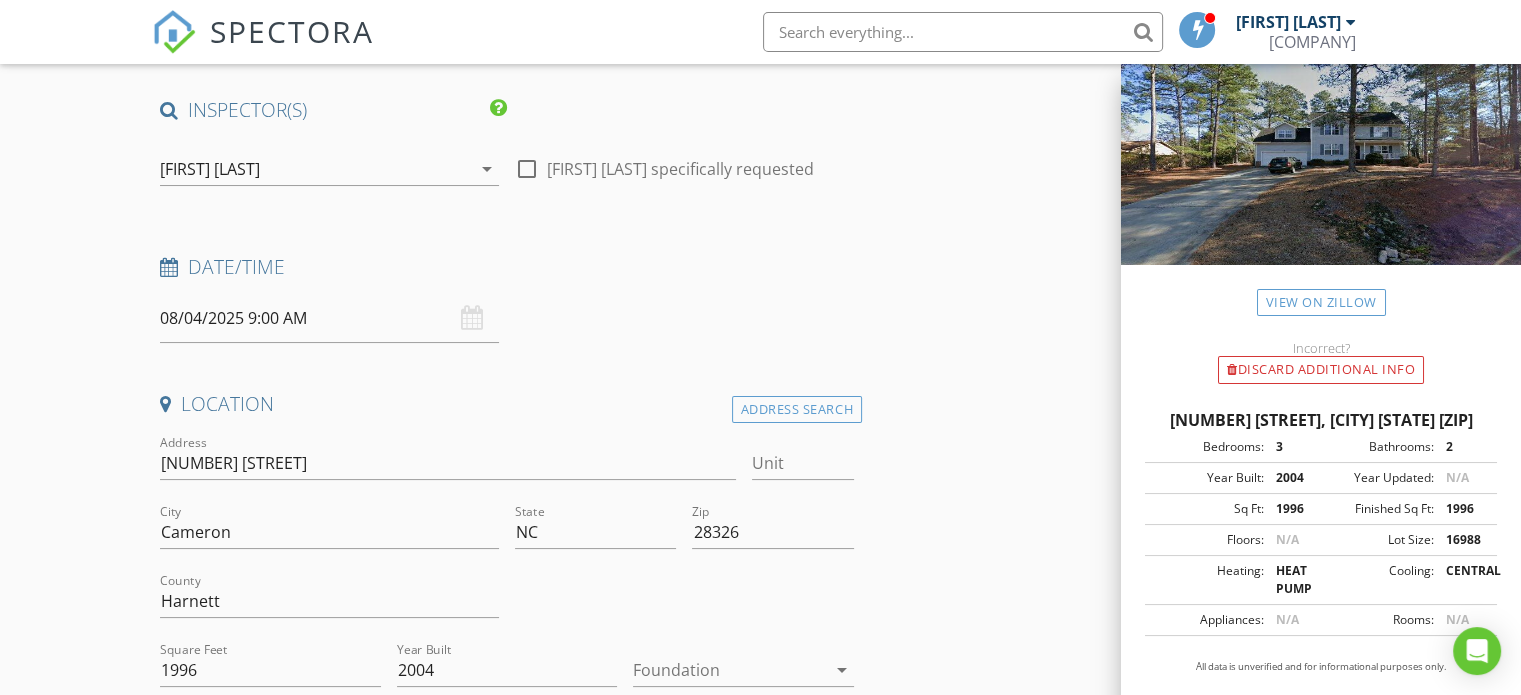 click on "arrow_drop_down" at bounding box center (842, 670) 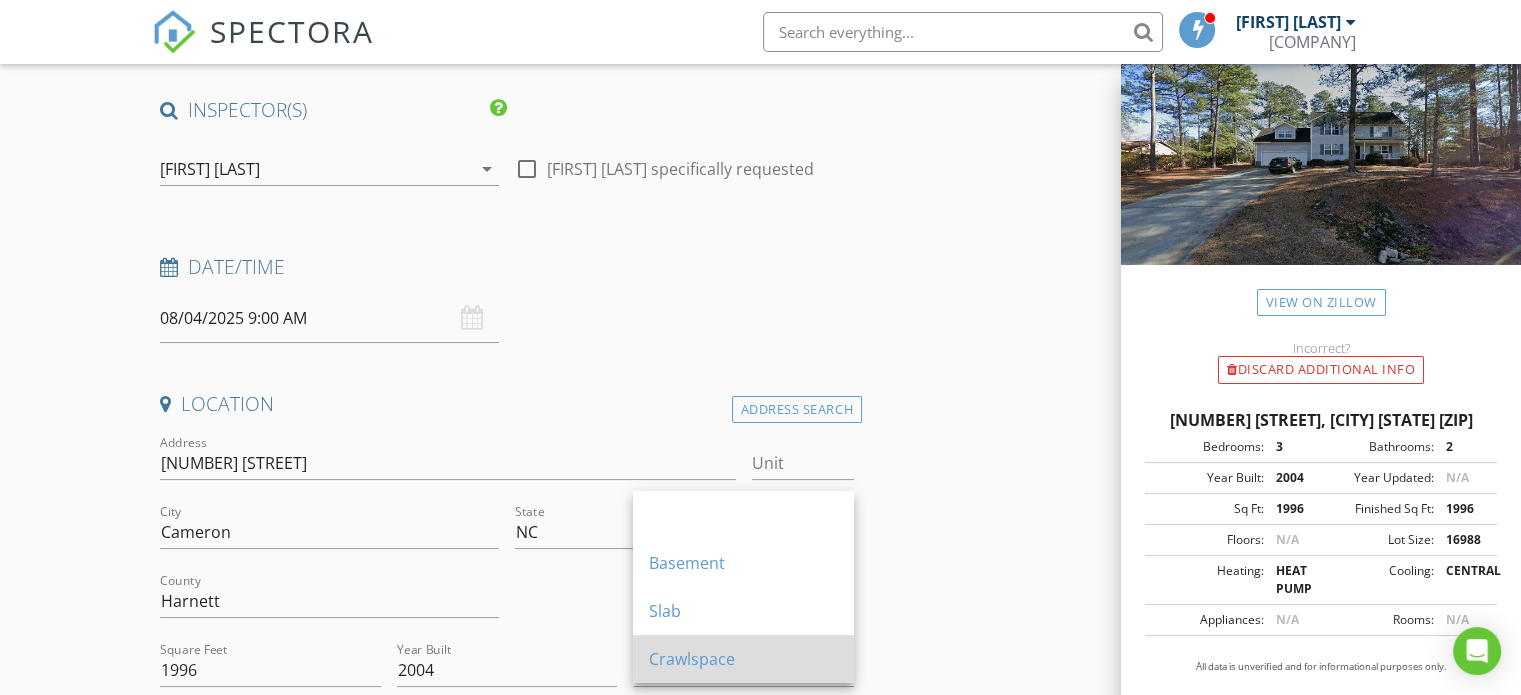 click on "Crawlspace" at bounding box center (743, 659) 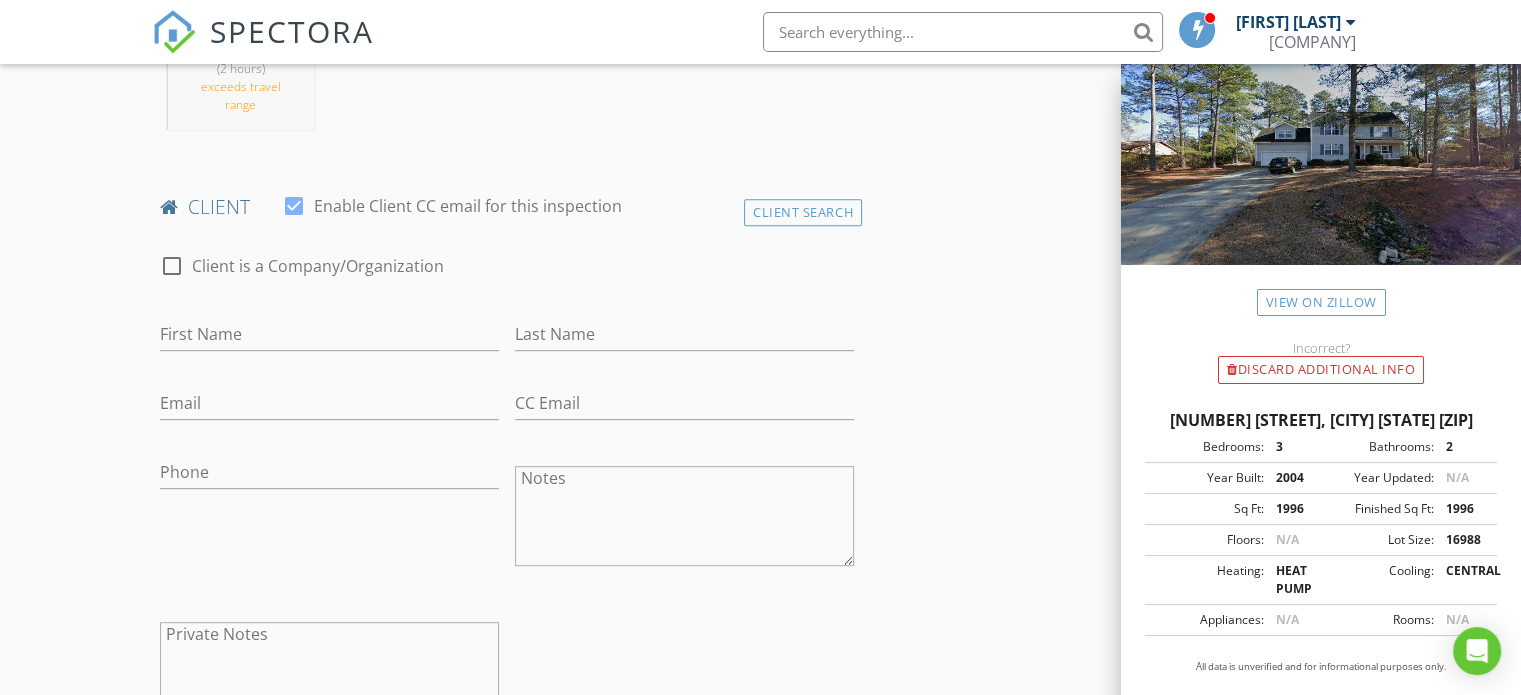 scroll, scrollTop: 931, scrollLeft: 0, axis: vertical 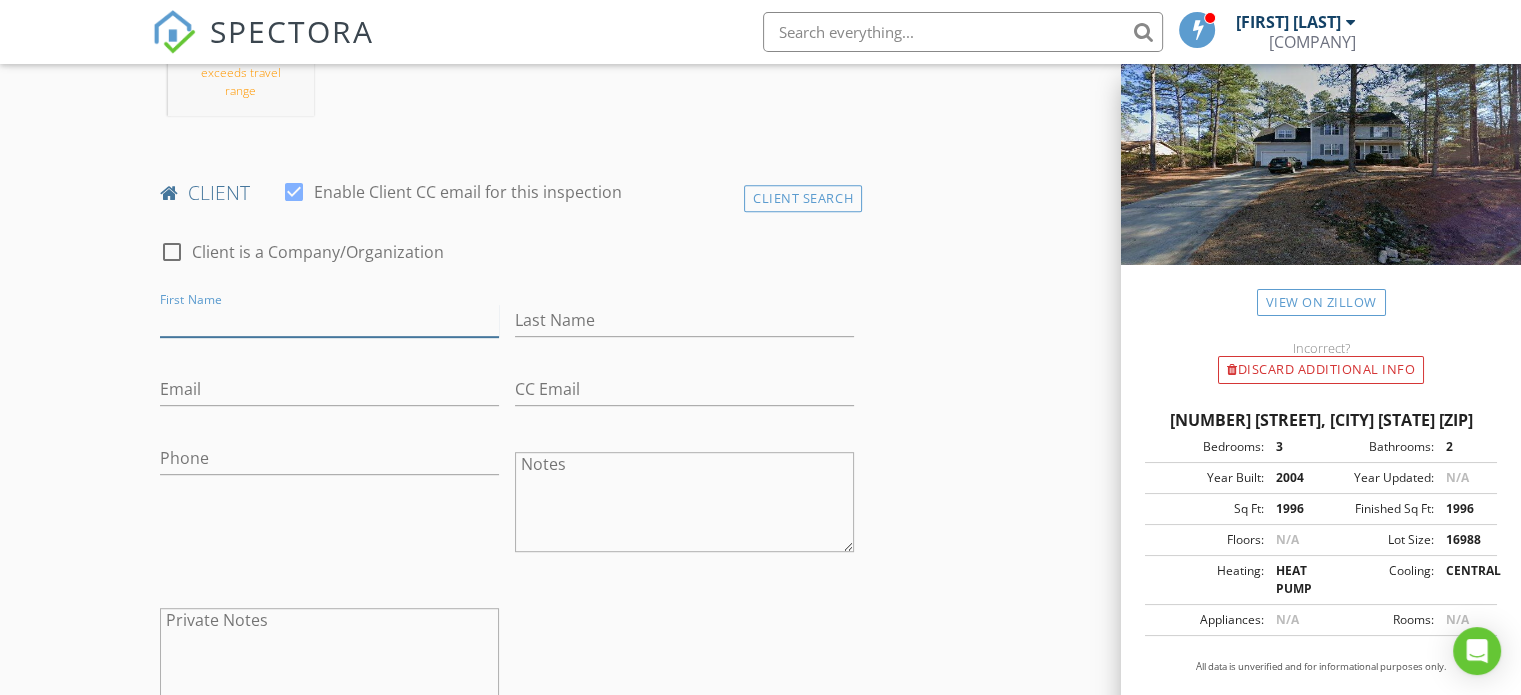 click on "First Name" at bounding box center (329, 320) 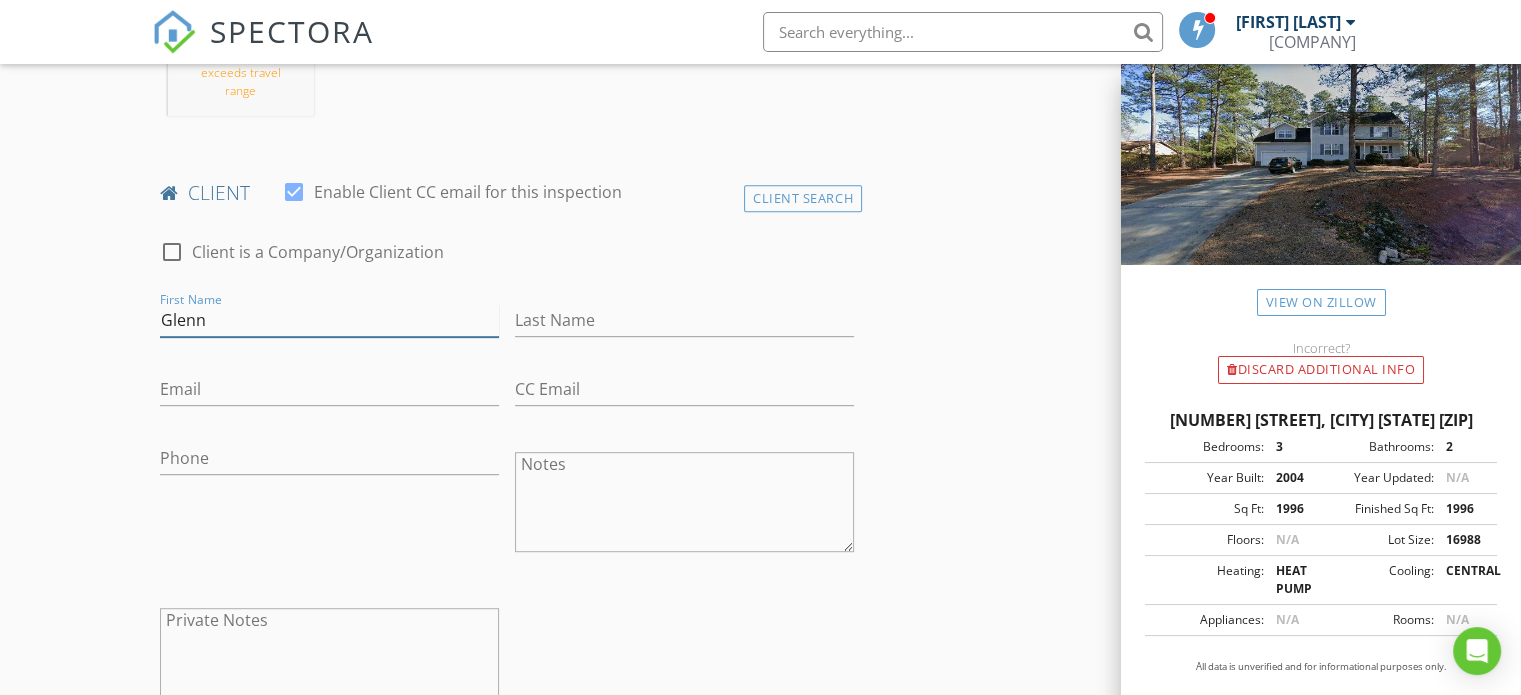 type on "Glenn" 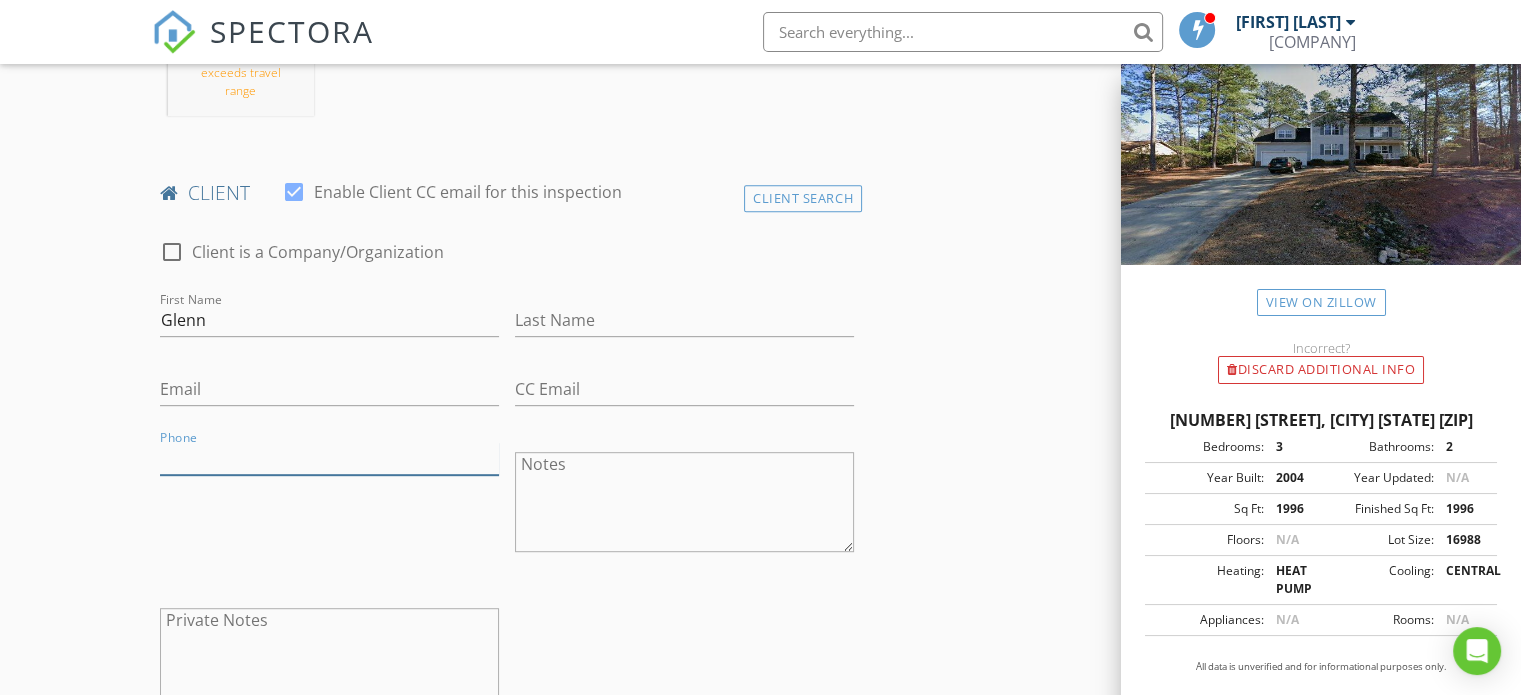 click on "Phone" at bounding box center [329, 458] 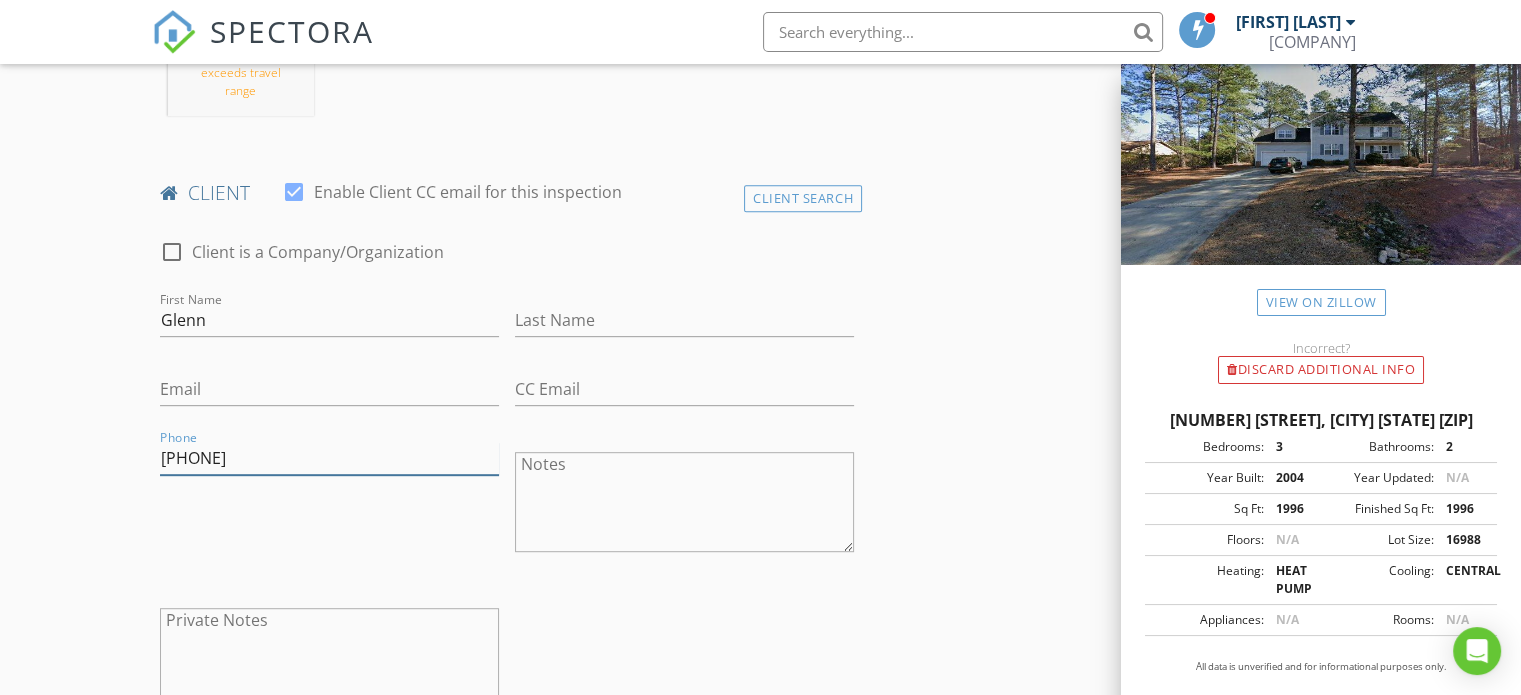 type on "704-502-2252" 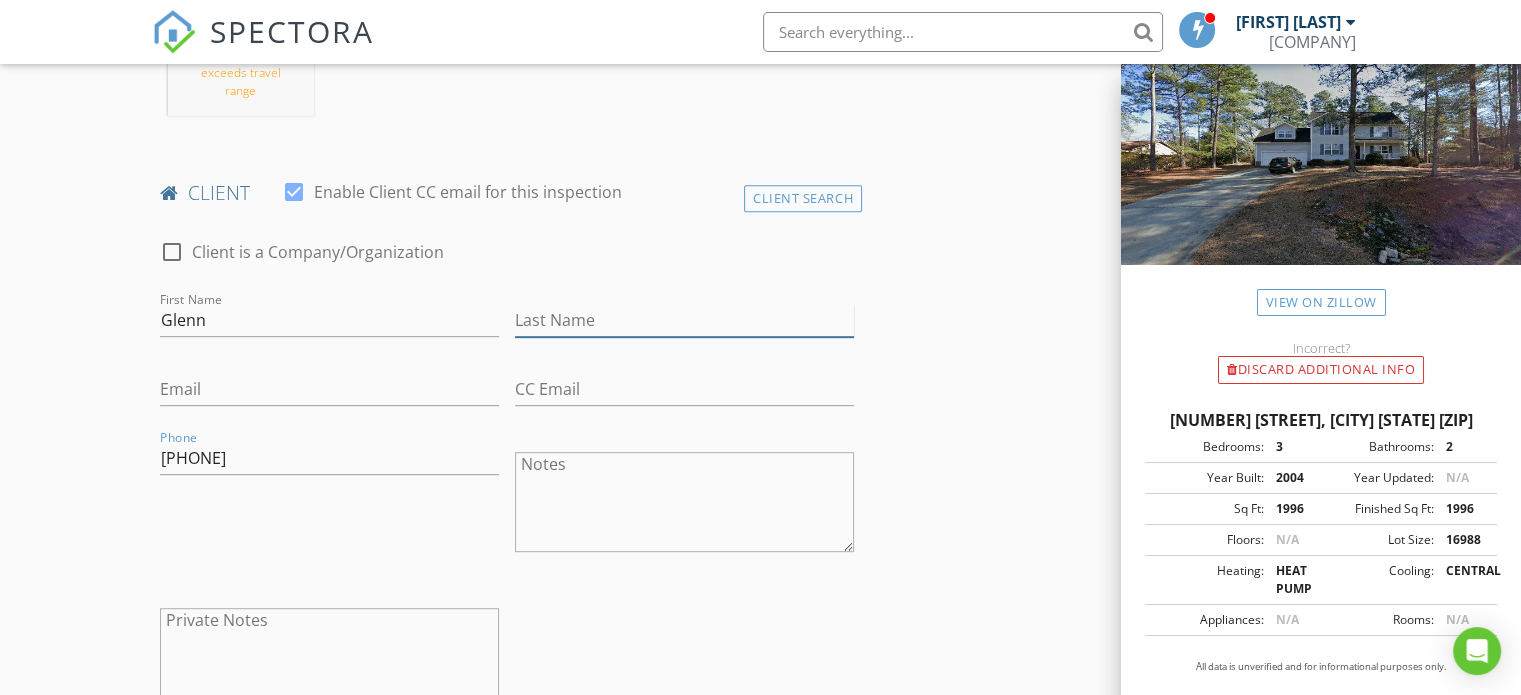 click on "Last Name" at bounding box center [684, 320] 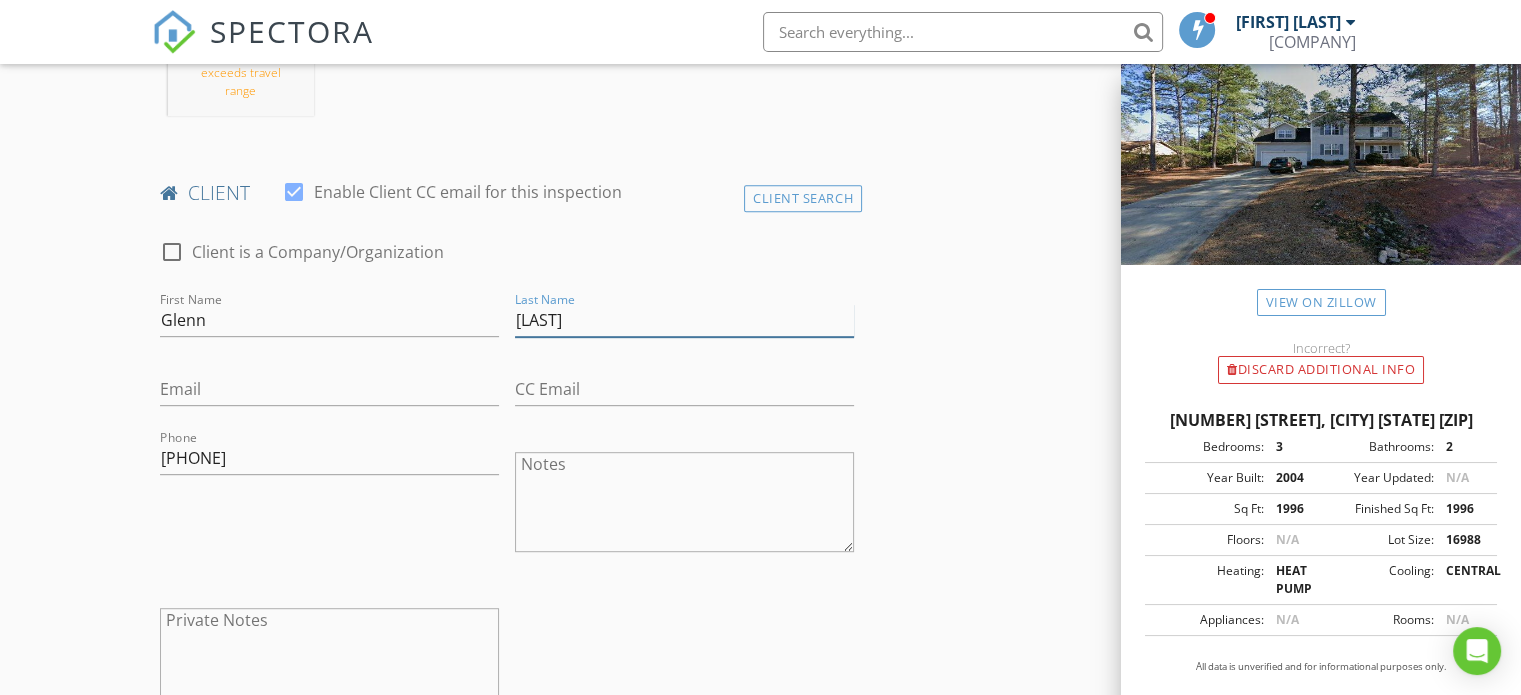 type on "Luther" 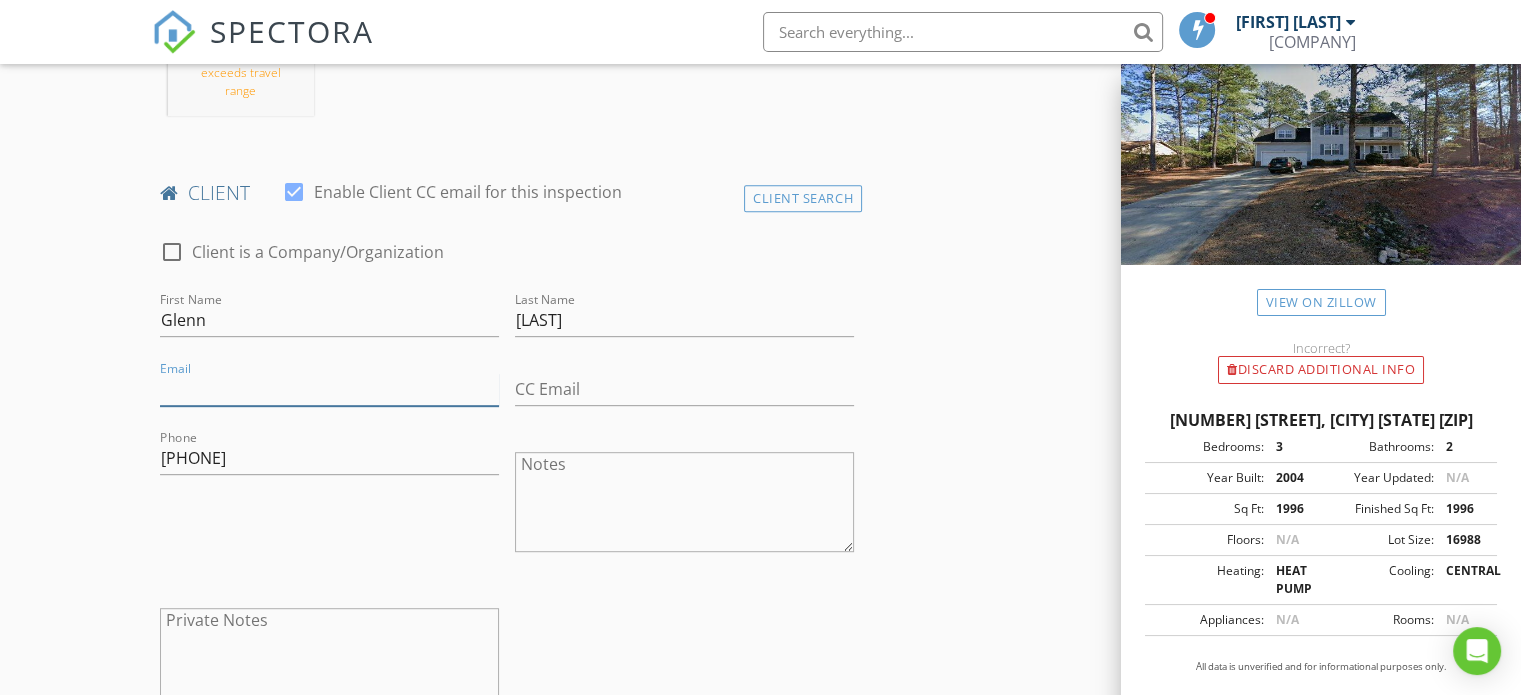 click on "Email" at bounding box center [329, 389] 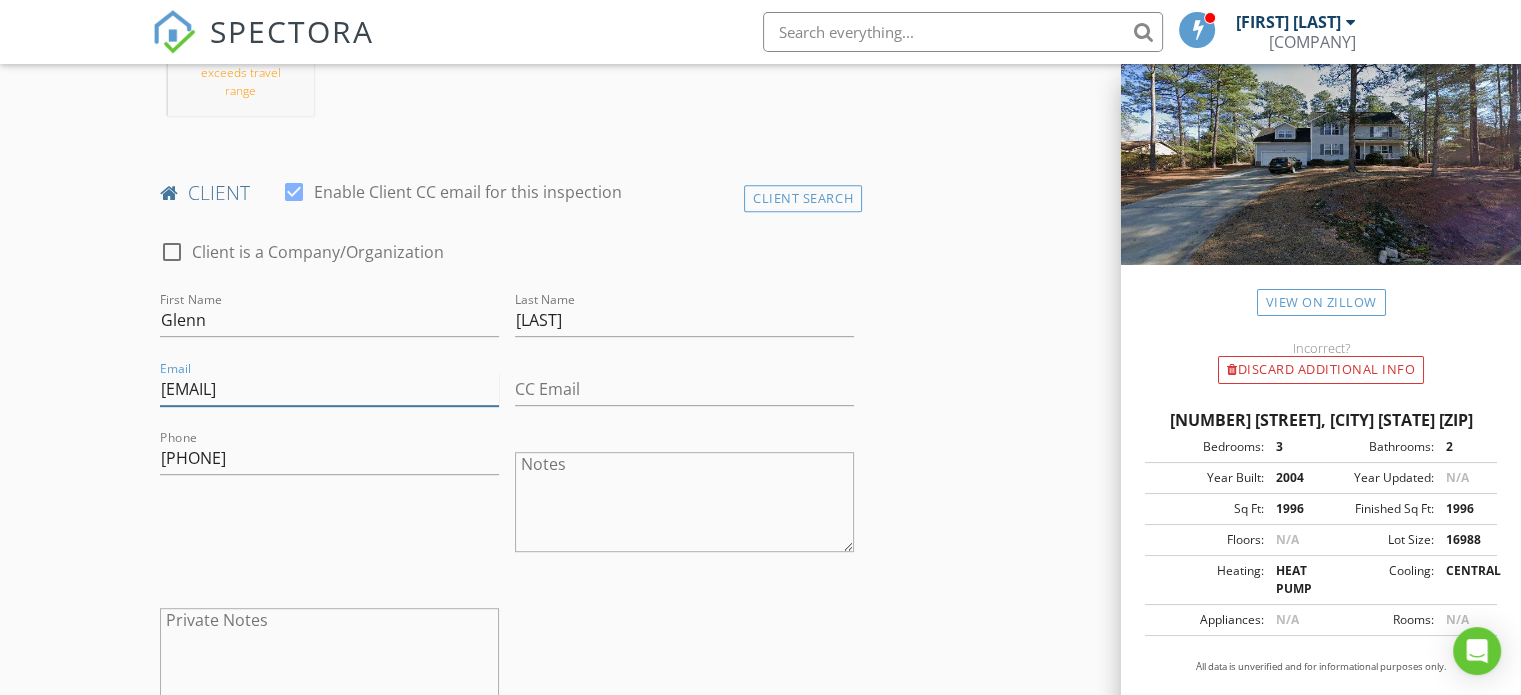 type on "gtluther00@gmail.com" 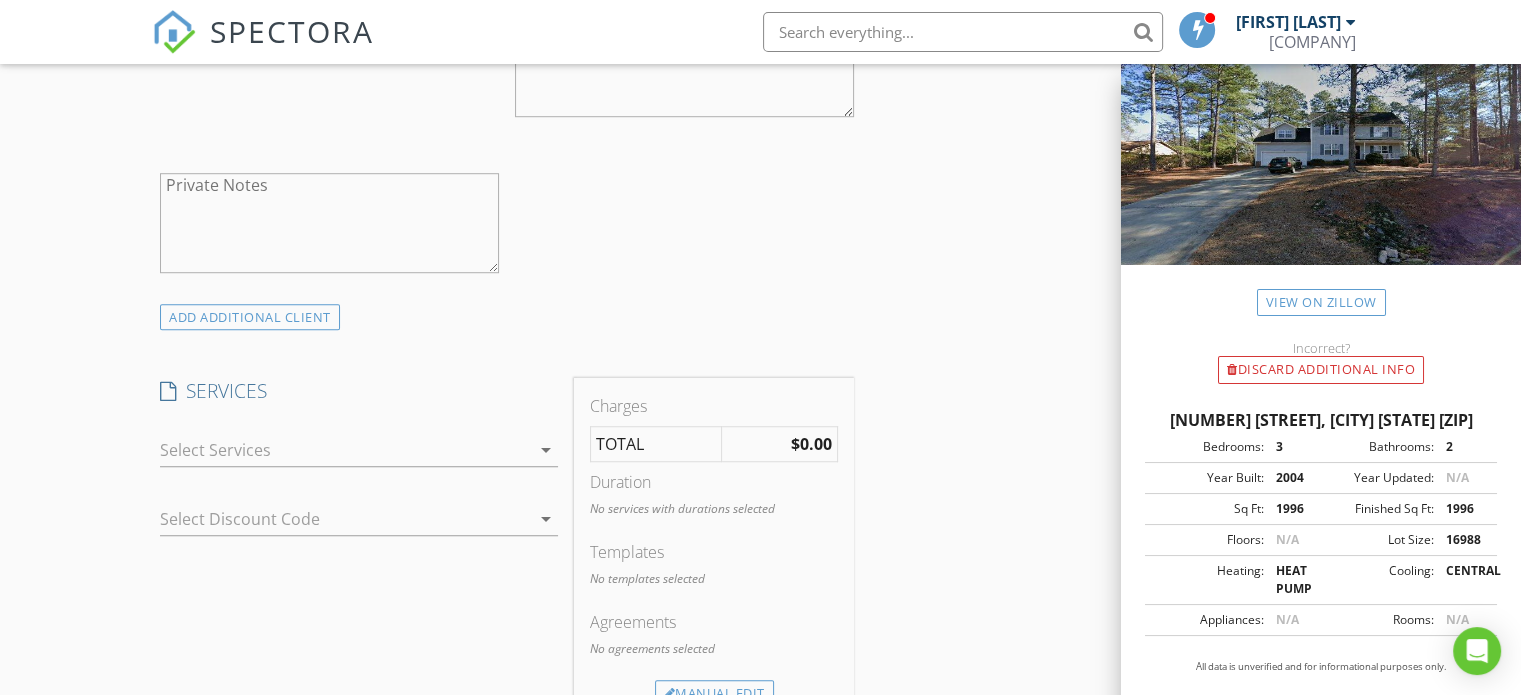 scroll, scrollTop: 1411, scrollLeft: 0, axis: vertical 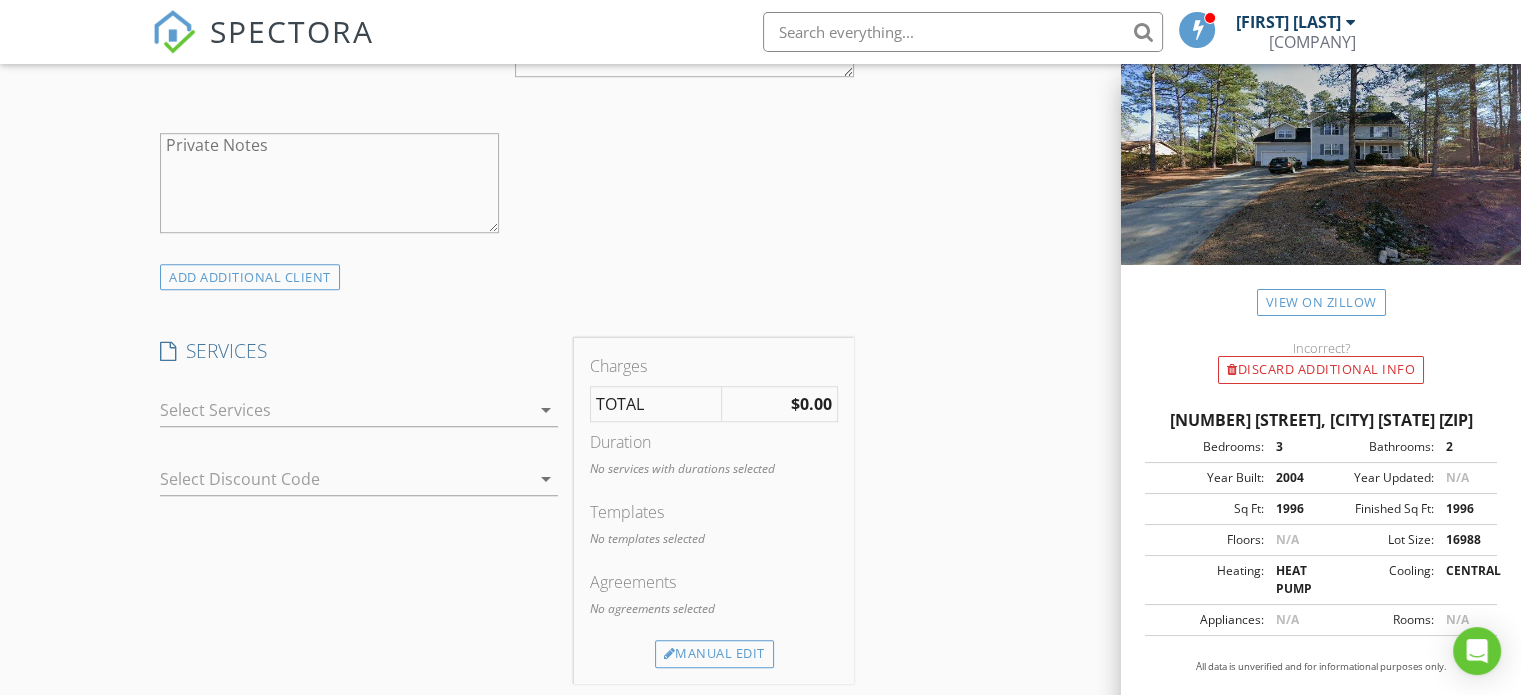 type on "[EMAIL]" 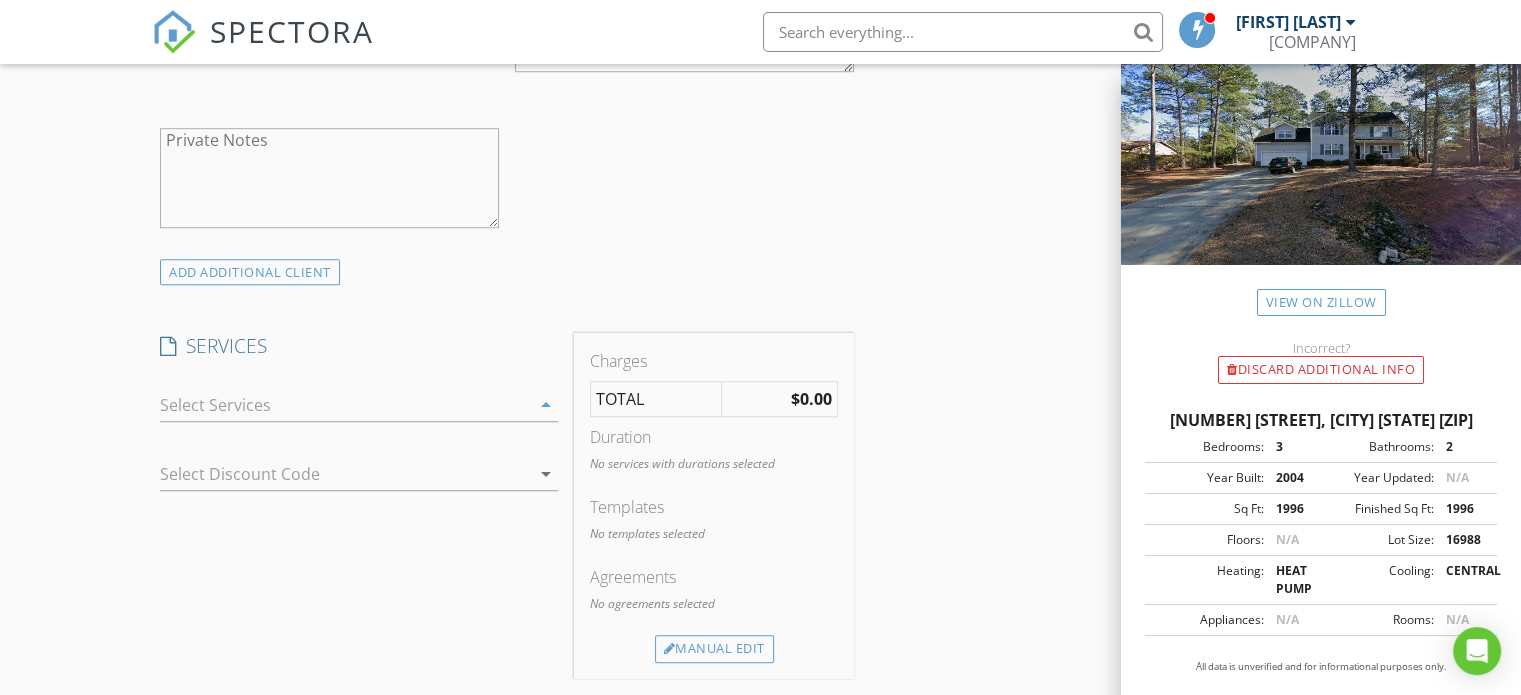 scroll, scrollTop: 1407, scrollLeft: 0, axis: vertical 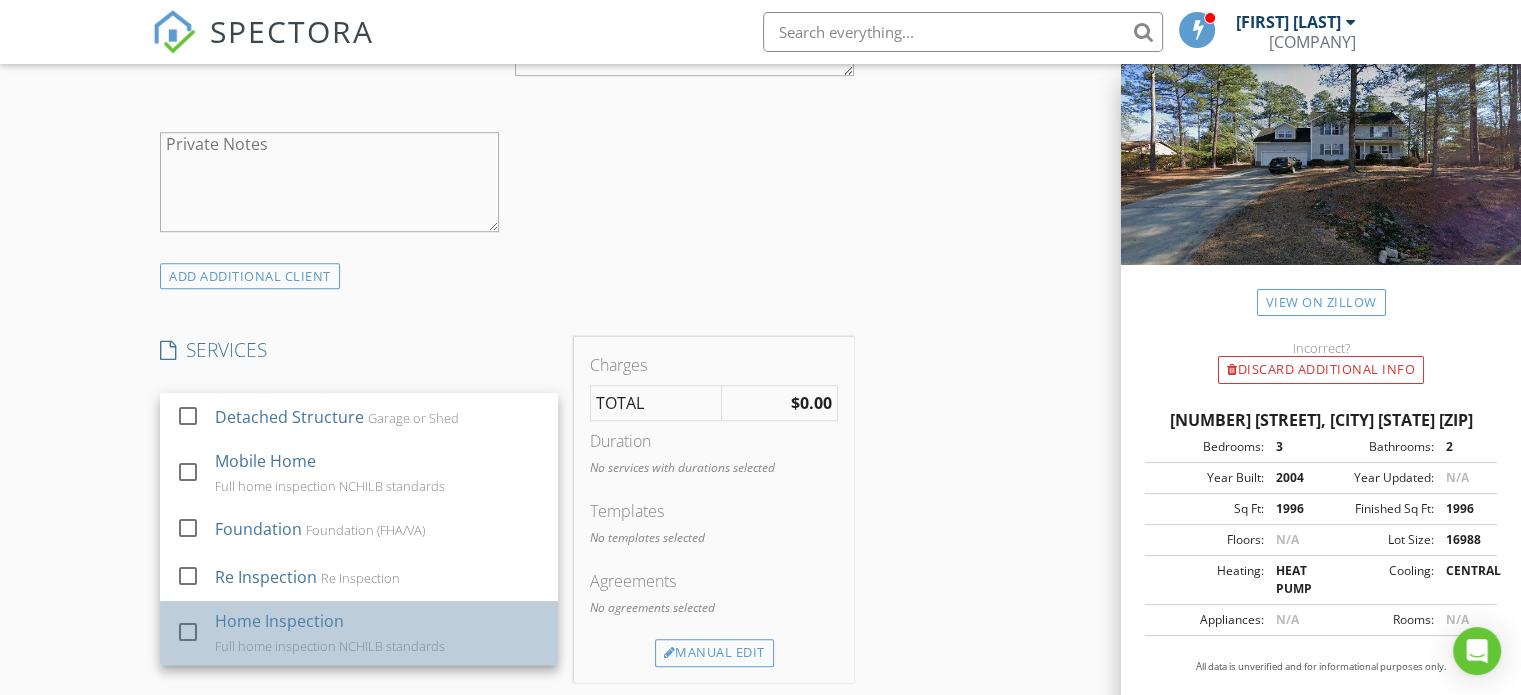 click on "Home Inspection    Full home inspection NCHILB standards" at bounding box center (379, 633) 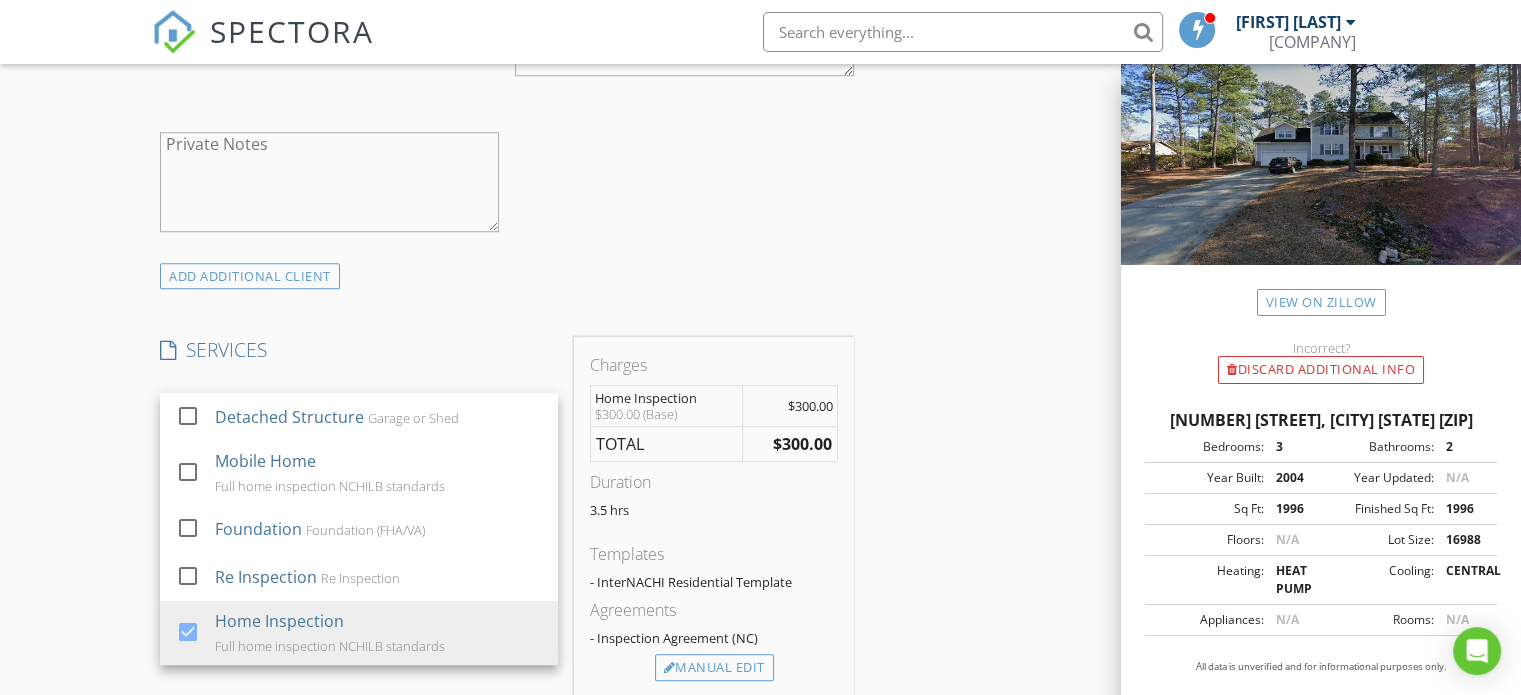 click on "$300.00" at bounding box center (802, 444) 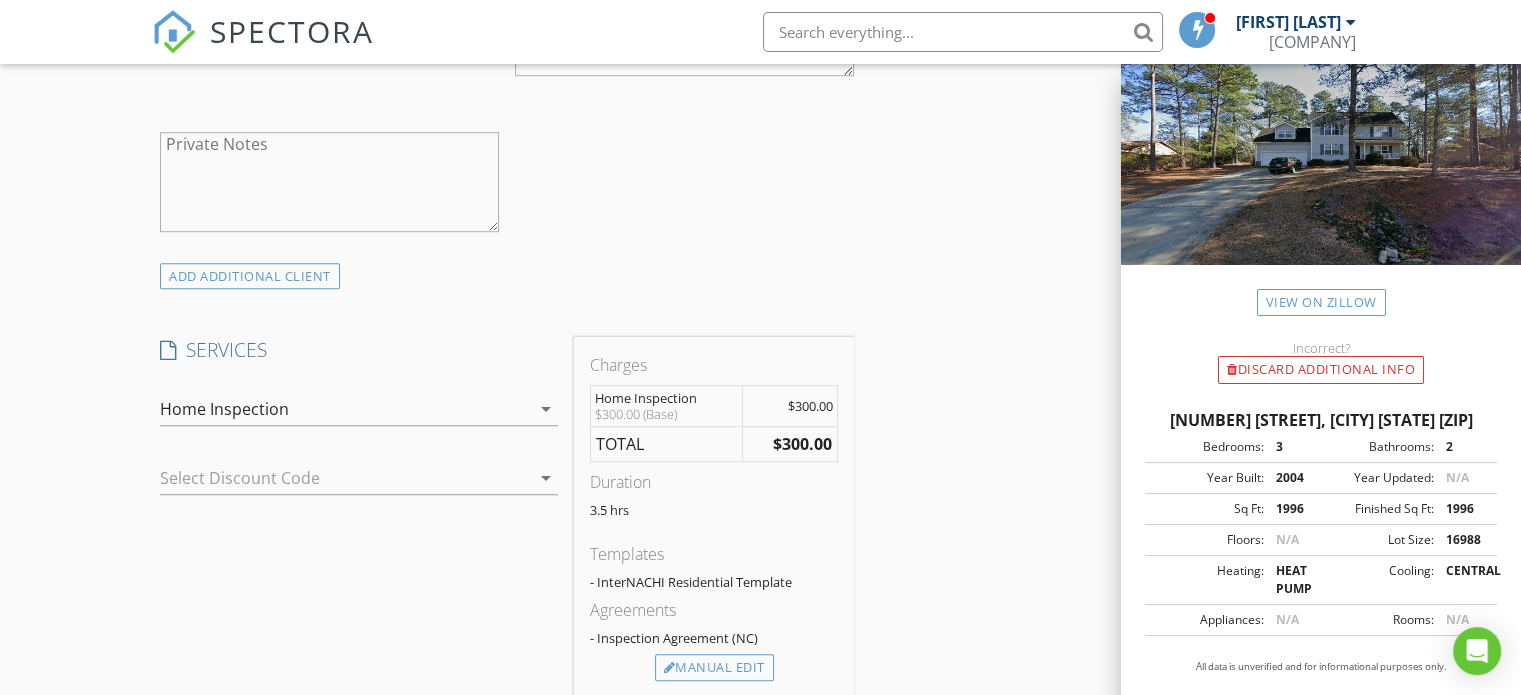 click on "$300.00" at bounding box center [802, 444] 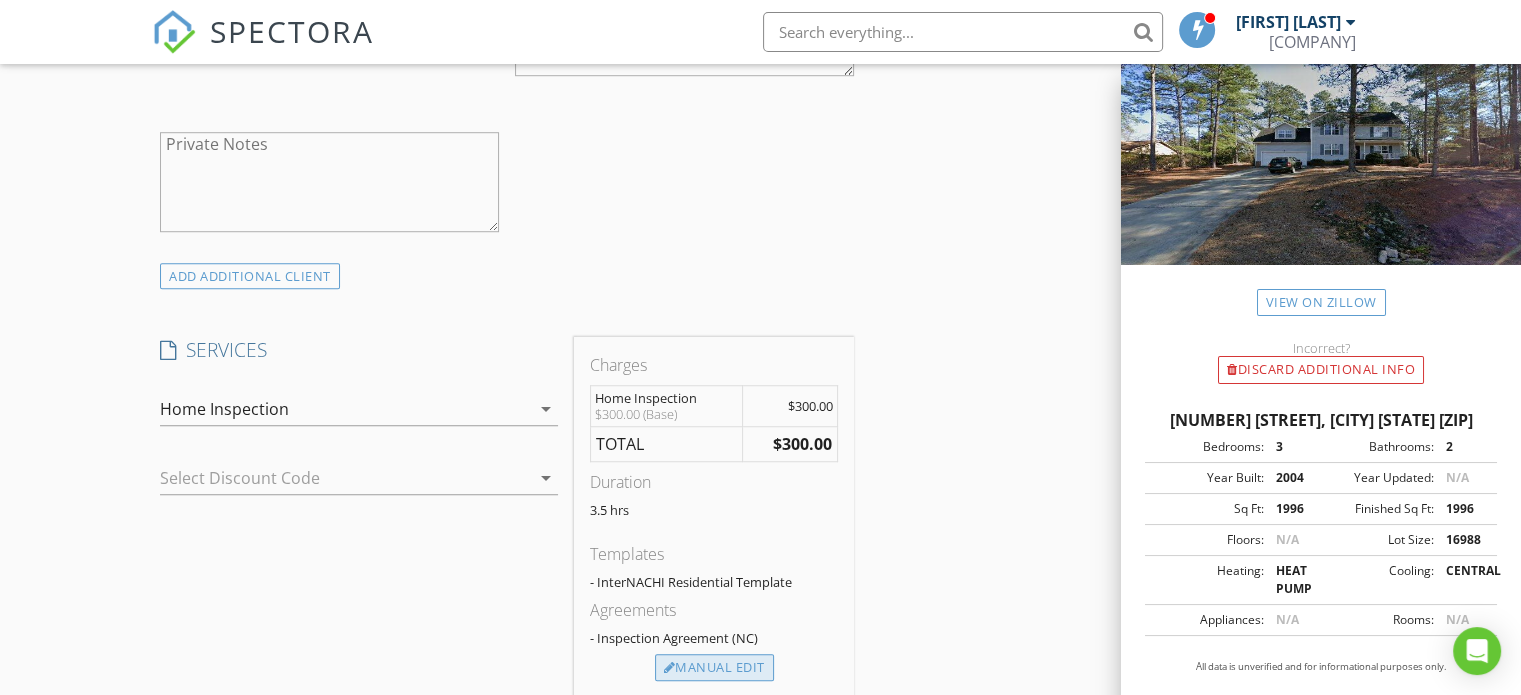 click on "Manual Edit" at bounding box center (714, 668) 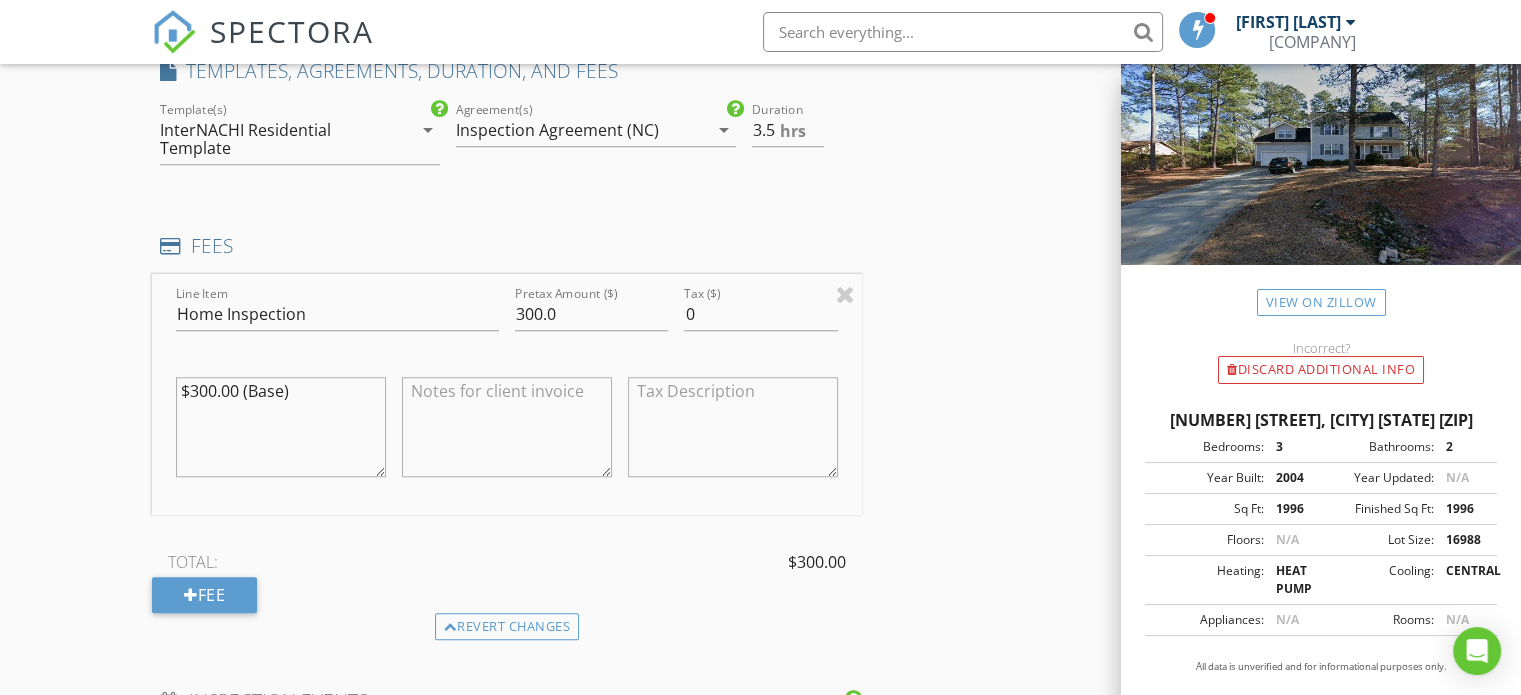scroll, scrollTop: 1719, scrollLeft: 0, axis: vertical 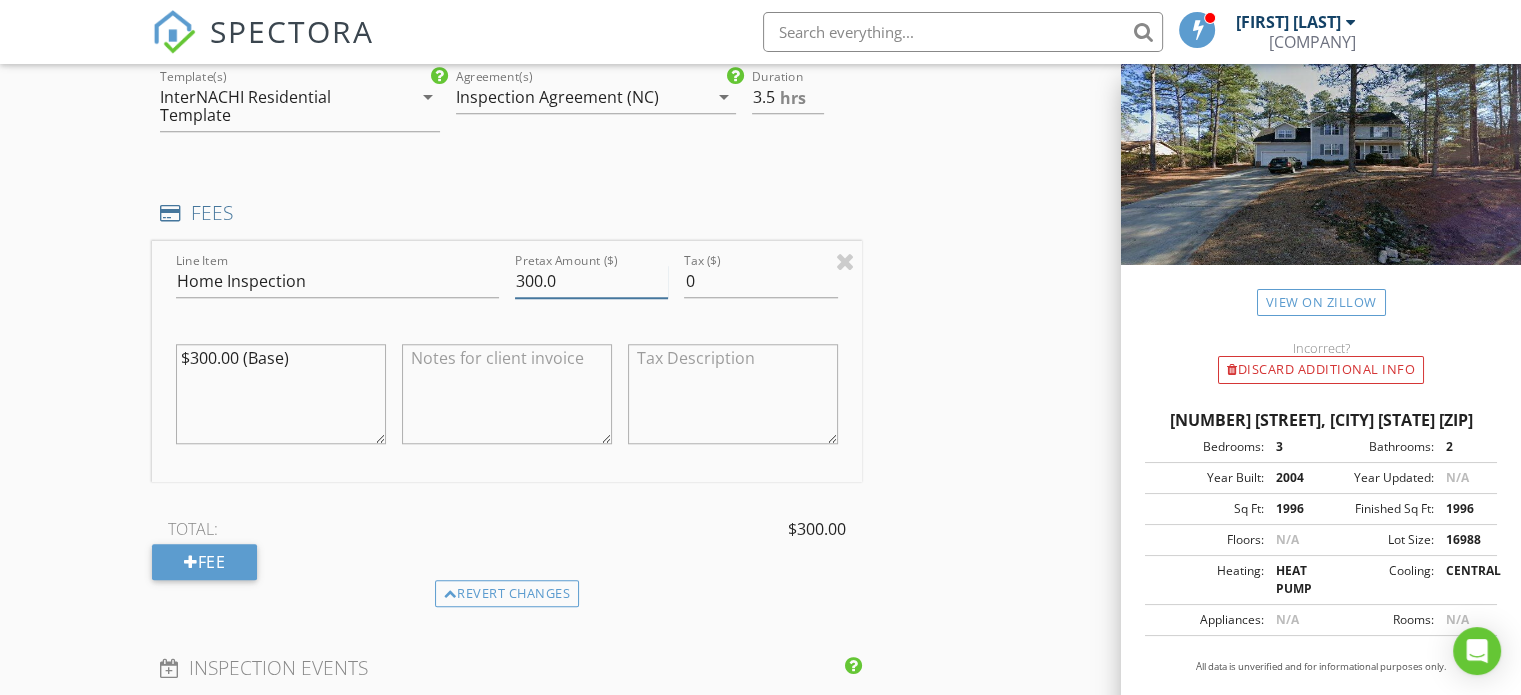click on "300.0" at bounding box center [591, 281] 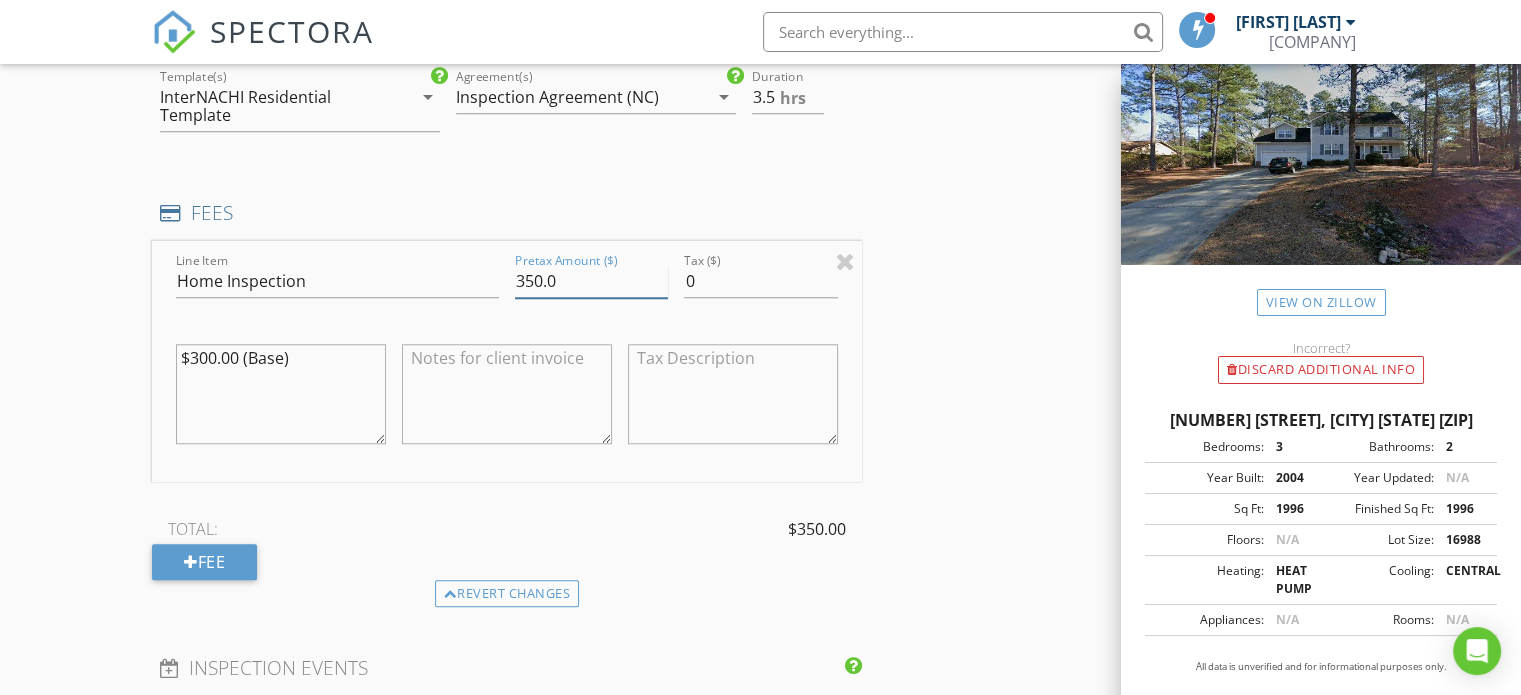 type on "350.0" 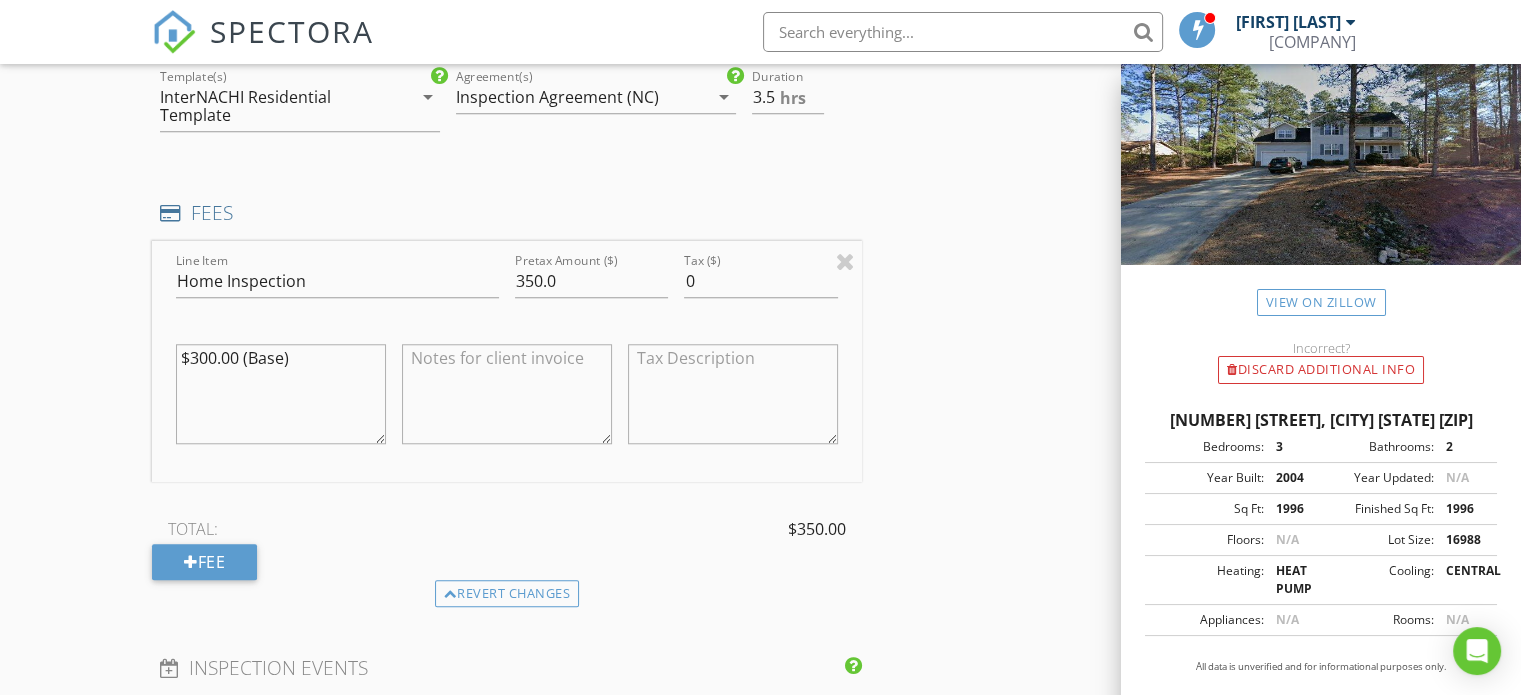 click on "INSPECTOR(S)
check_box   Jason Schmidt   PRIMARY   Jason Schmidt arrow_drop_down   check_box_outline_blank Jason Schmidt specifically requested
Date/Time
08/04/2025 9:00 AM
Location
Address Search       Address 120 Forest Pond Rd   Unit   City Cameron   State NC   Zip 28326   County Harnett     Square Feet 1996   Year Built 2004   Foundation Crawlspace arrow_drop_down     Jason Schmidt     74.1 miles     (2 hours)     exceeds travel range
client
check_box Enable Client CC email for this inspection   Client Search     check_box_outline_blank Client is a Company/Organization     First Name Glenn   Last Name Luther   Email gtluther00@gmail.com   CC Email rachelrenee921@gmail.com   Phone 704-502-2252           Notes   Private Notes
ADD ADDITIONAL client
SERVICES
Detached Structure" at bounding box center [760, 334] 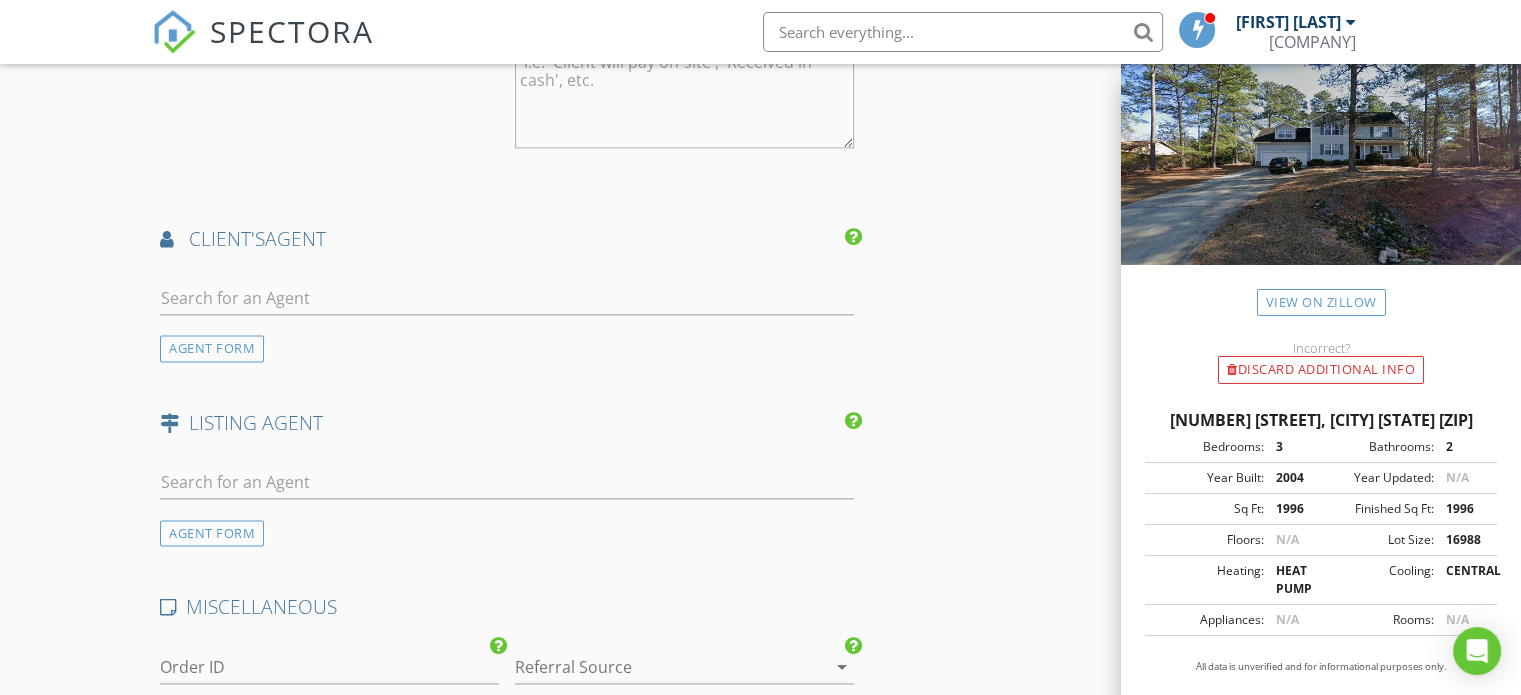 scroll, scrollTop: 2588, scrollLeft: 0, axis: vertical 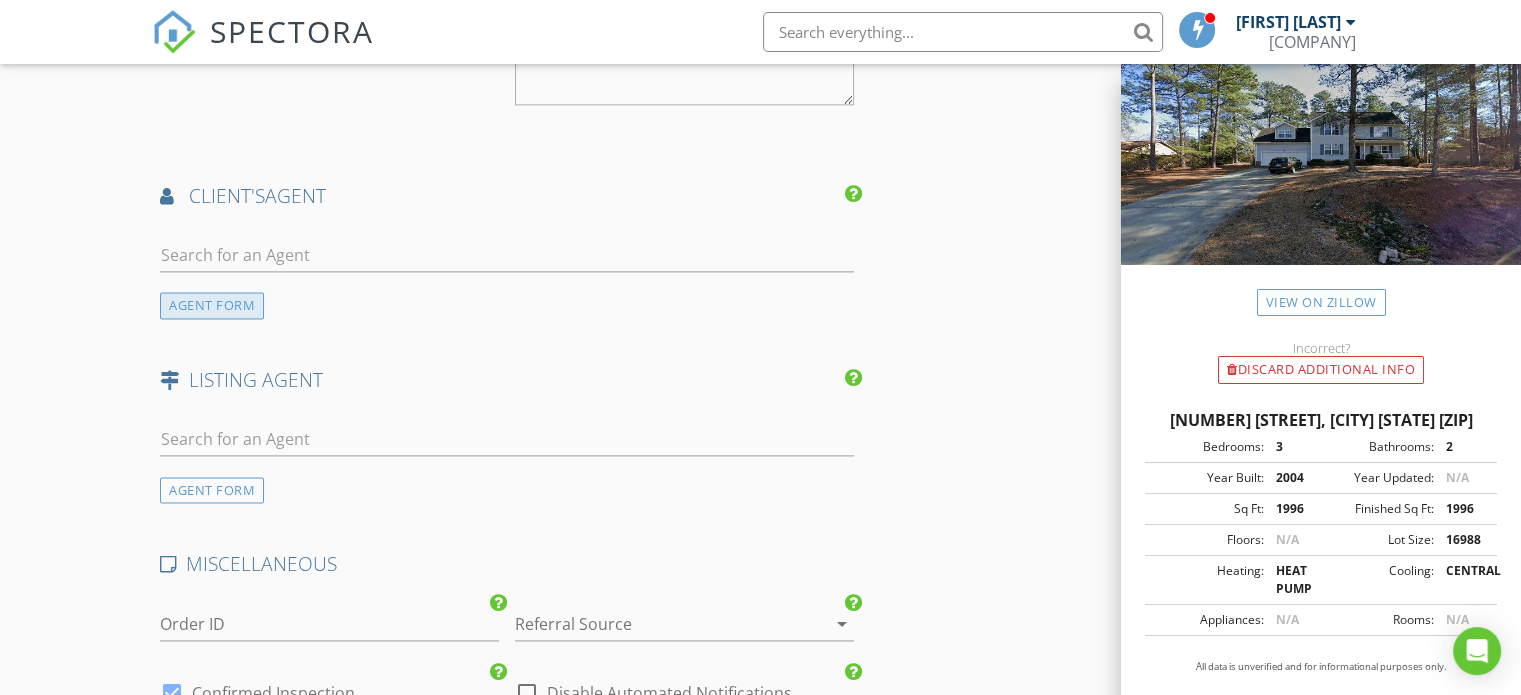 click on "AGENT FORM" at bounding box center (212, 305) 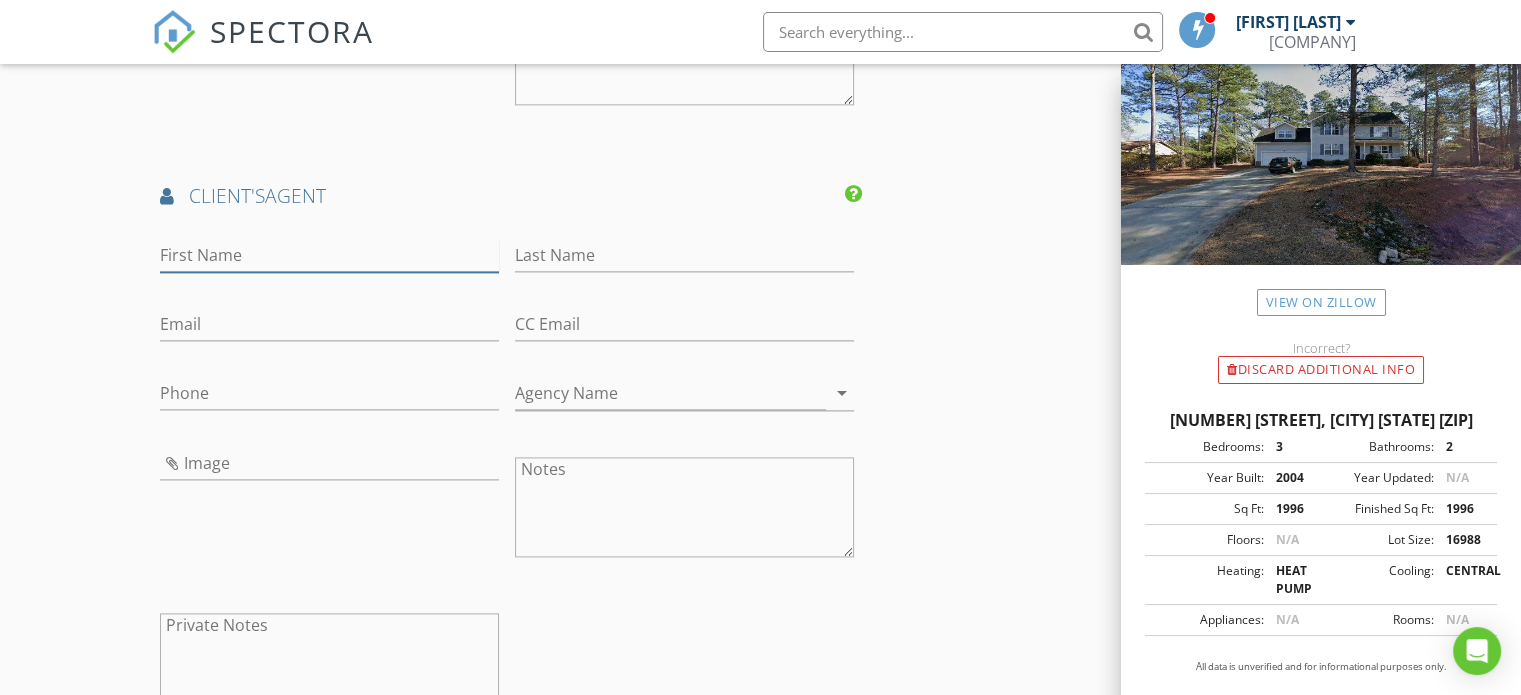 click on "First Name" at bounding box center (329, 255) 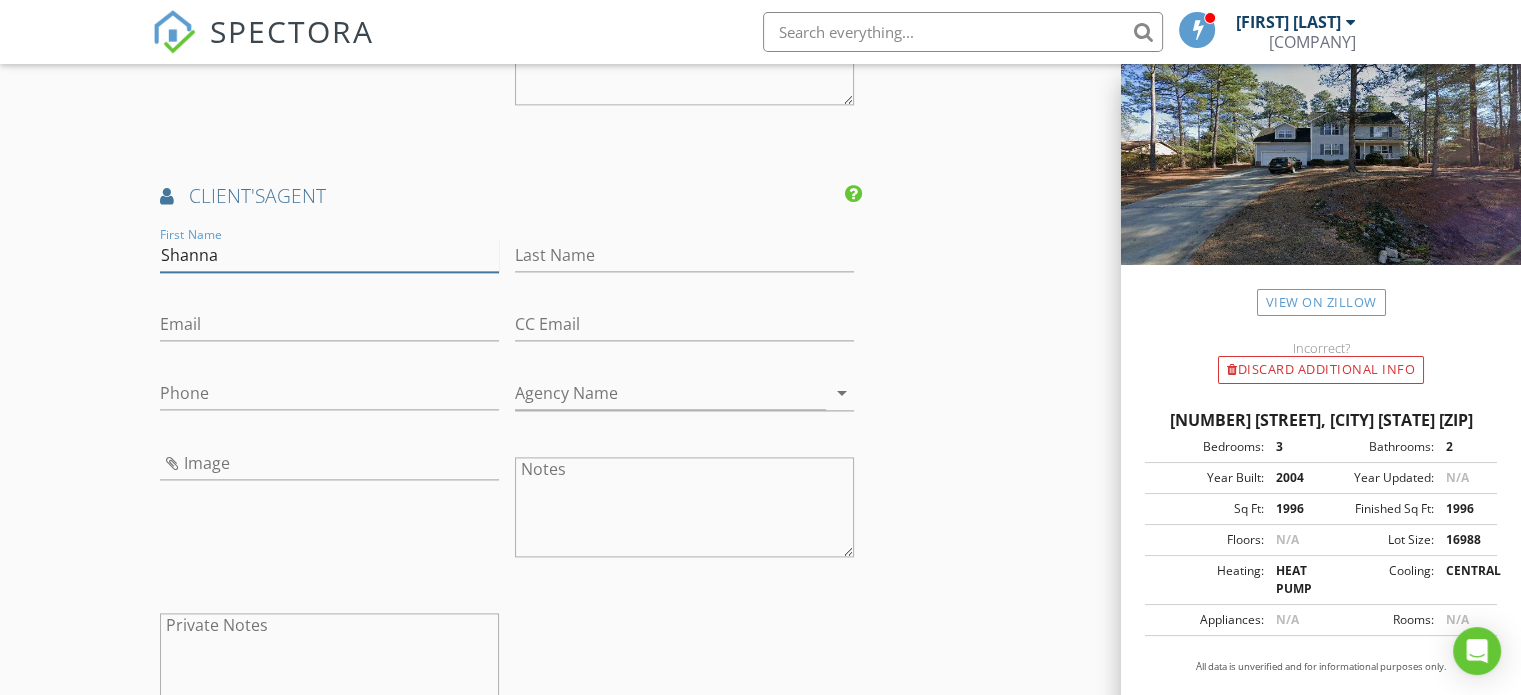 type on "Shanna" 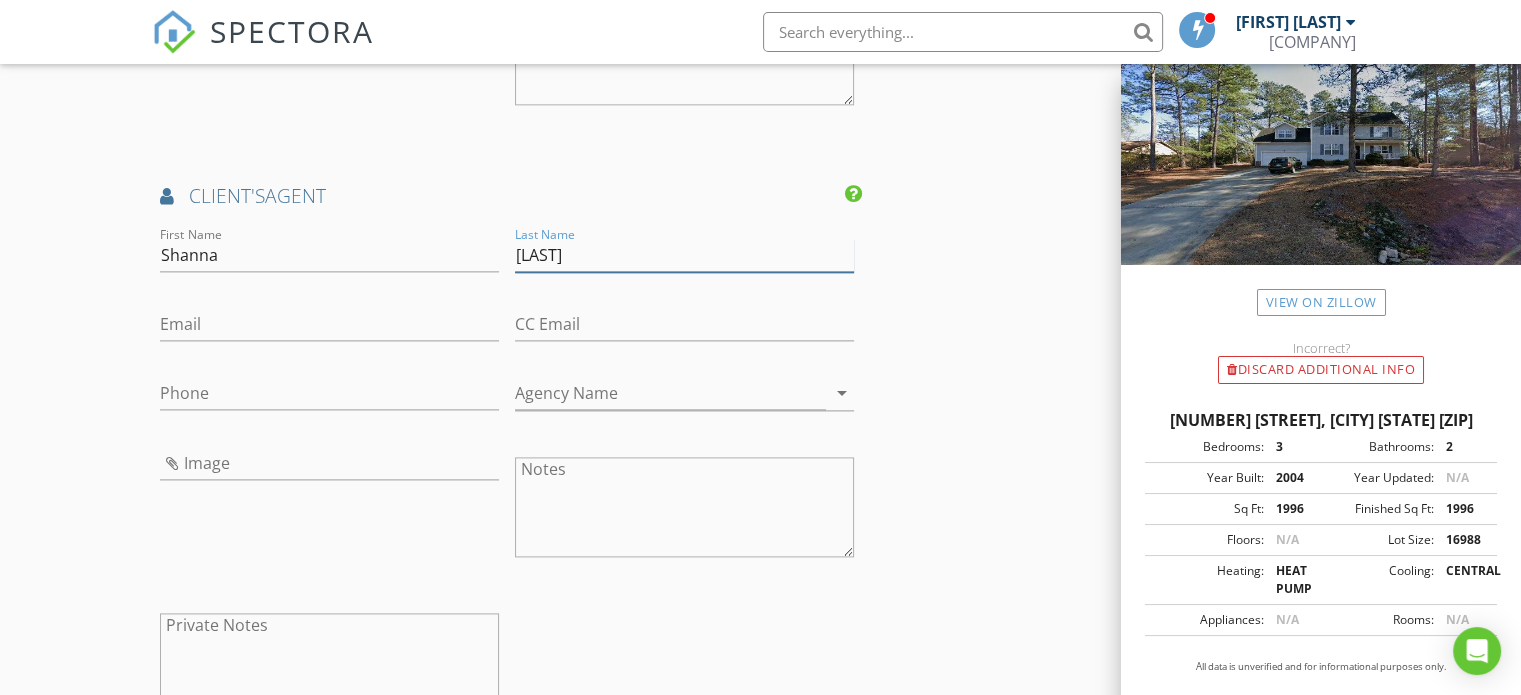 type on "Edmundson" 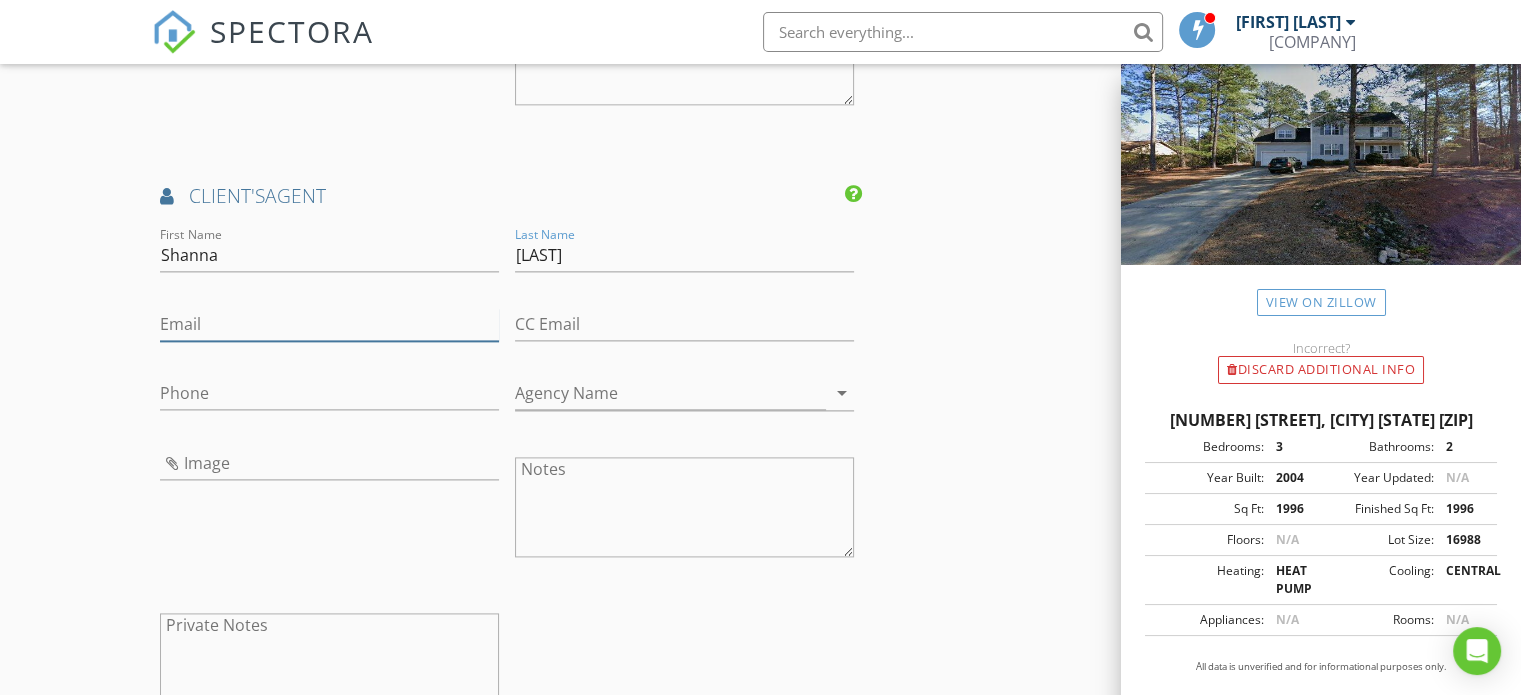 click on "Email" at bounding box center (329, 324) 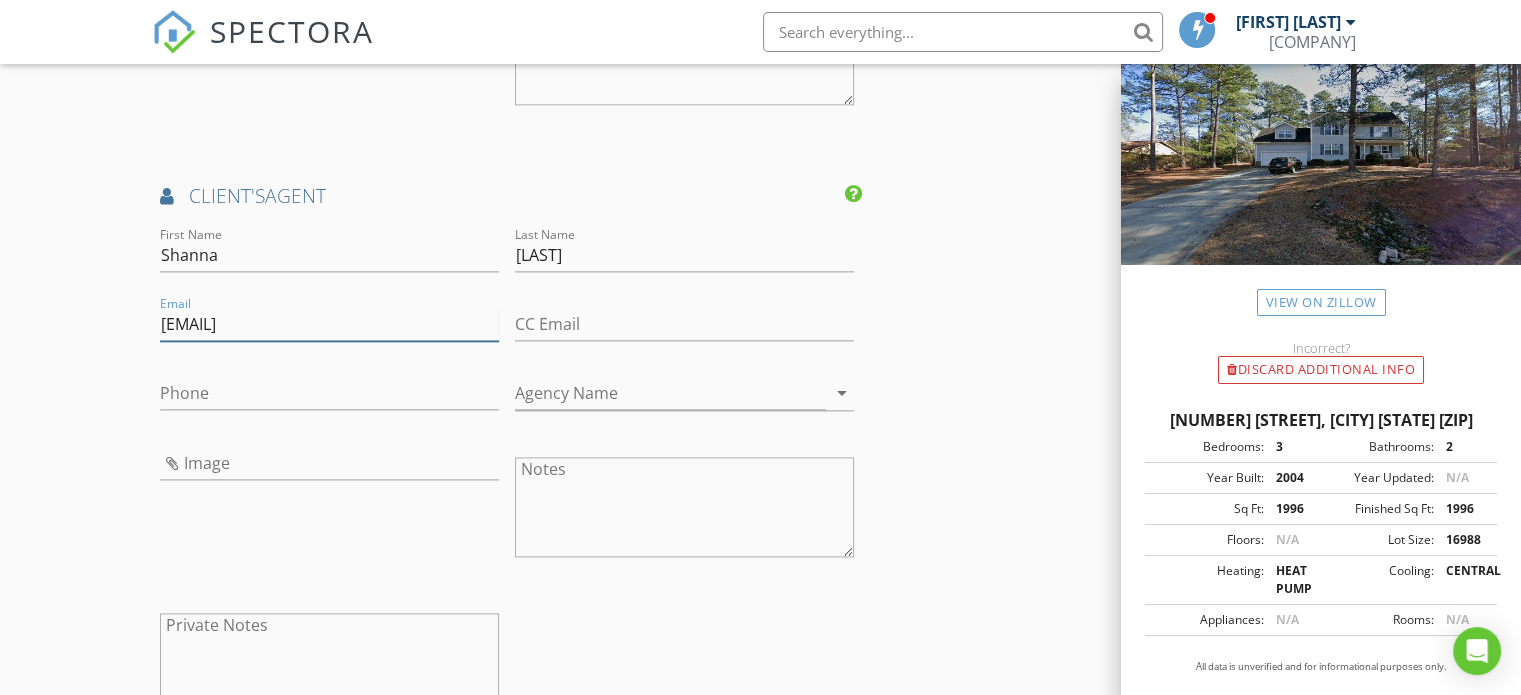 type on "[EMAIL]" 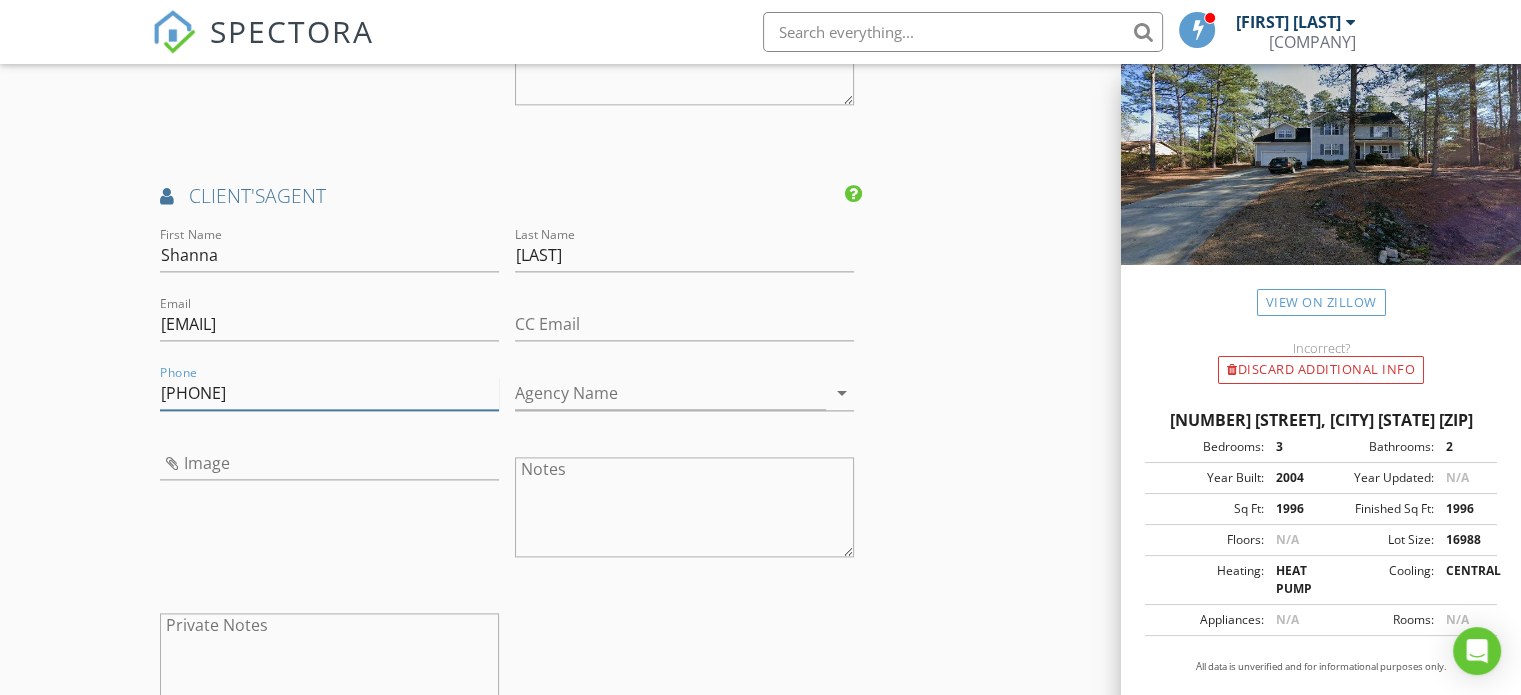 type on "[PHONE]" 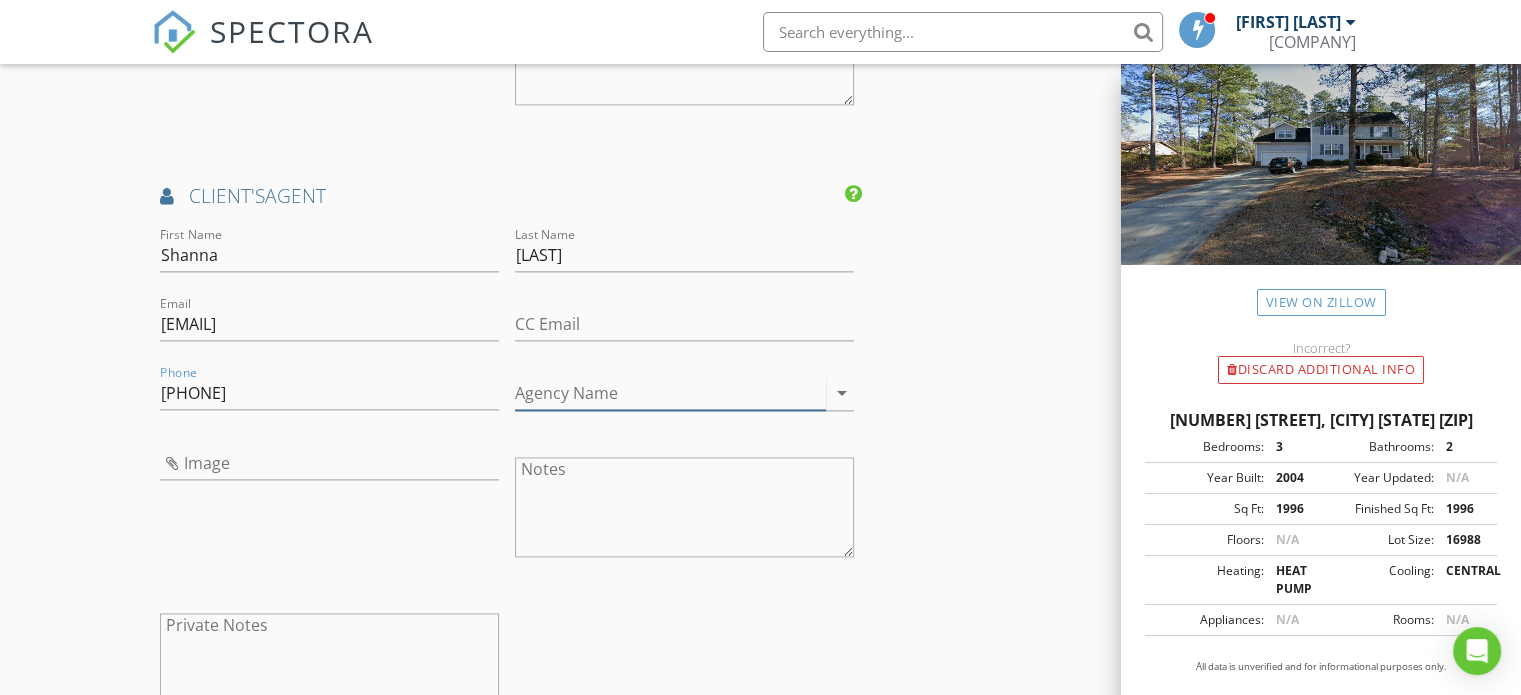 click on "Agency Name" at bounding box center [670, 393] 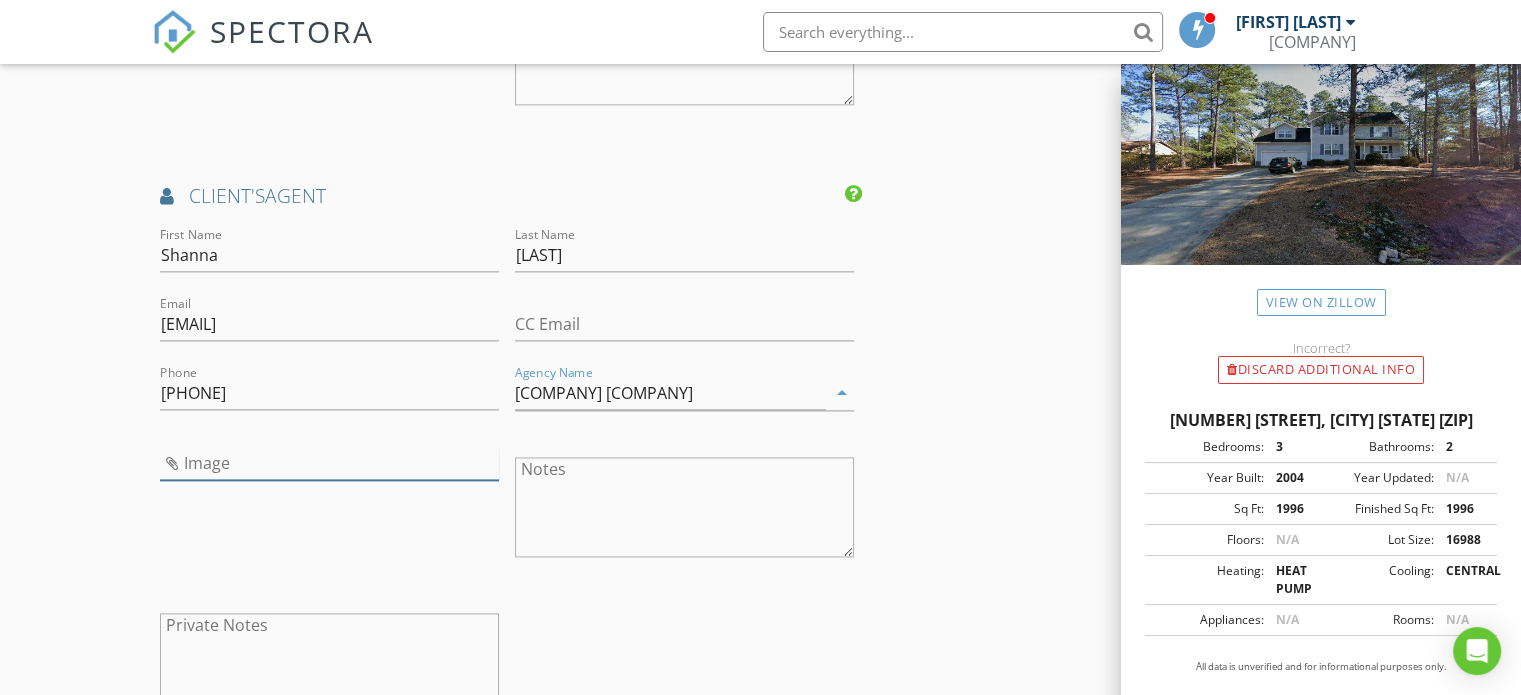 click at bounding box center (329, 463) 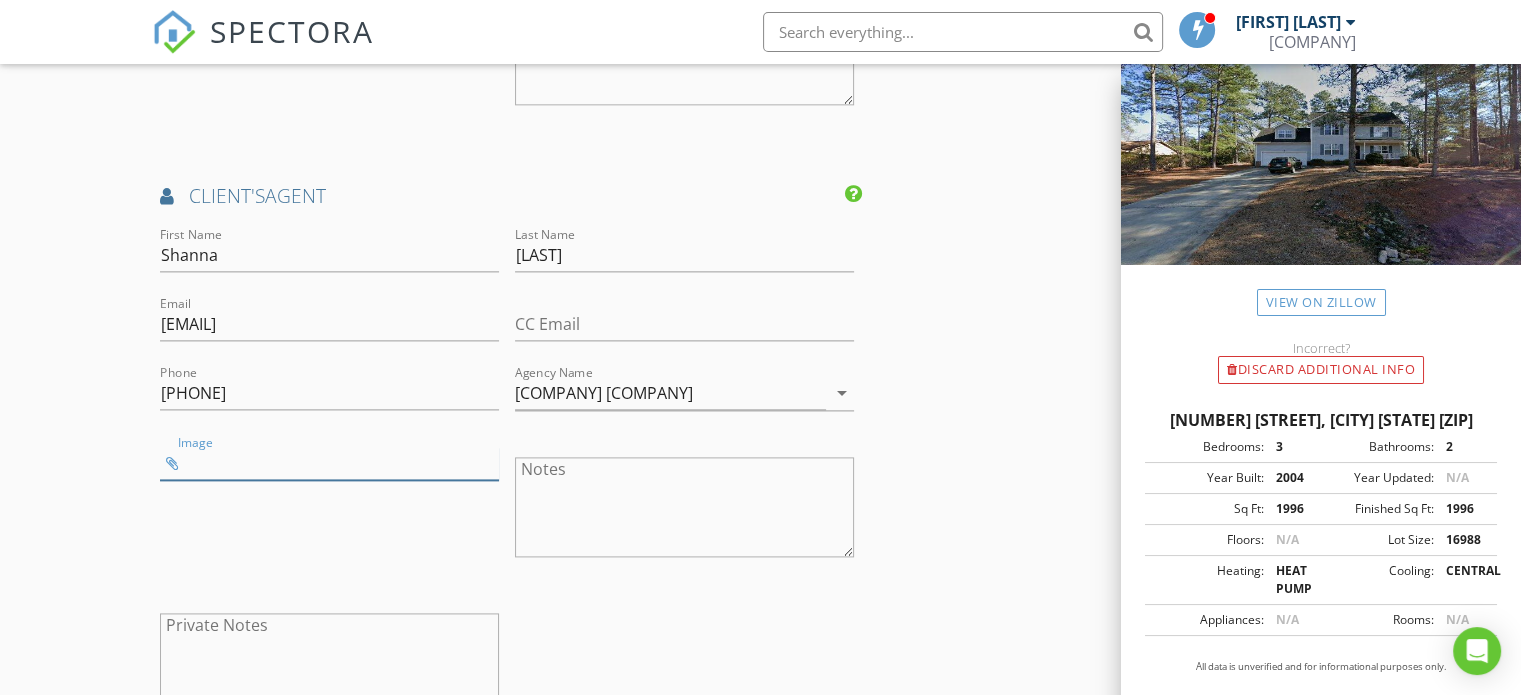 type on "Shanna Edmunson.jpg" 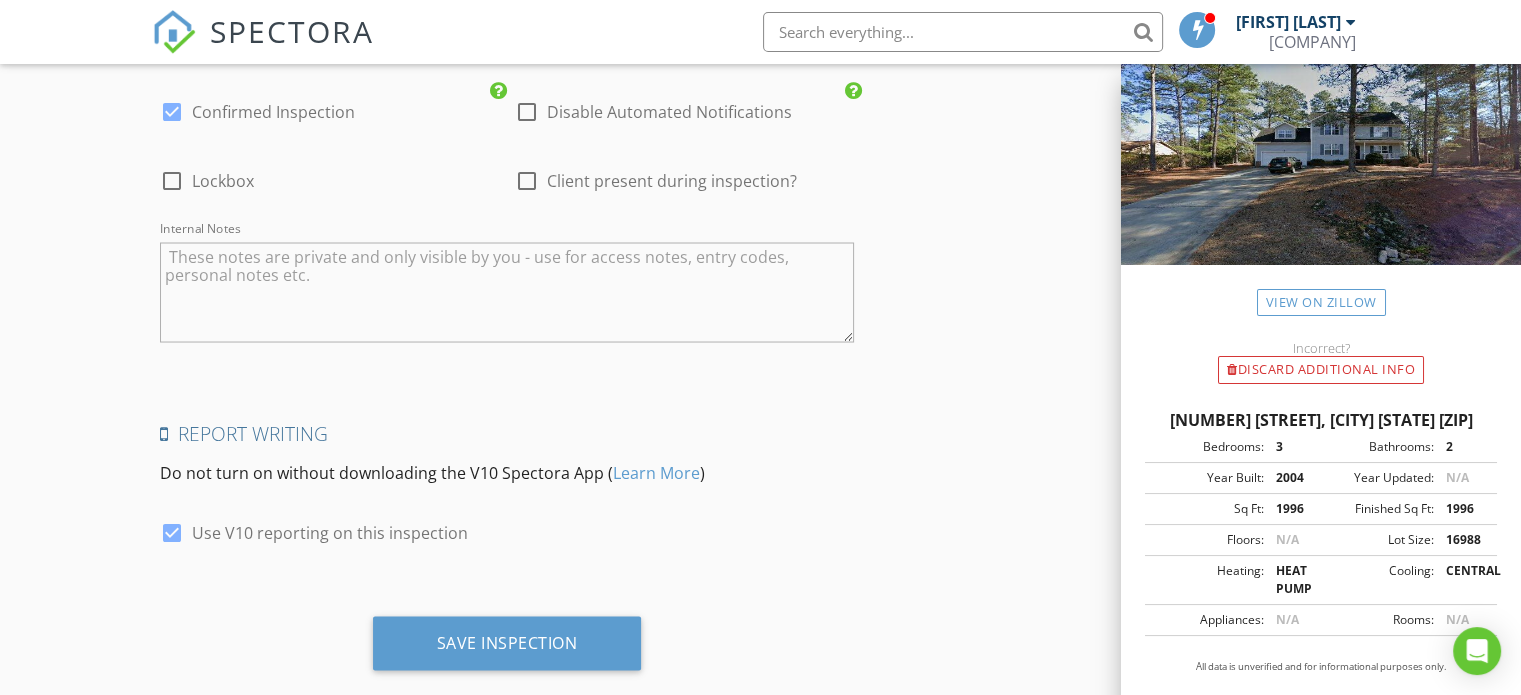 scroll, scrollTop: 3633, scrollLeft: 0, axis: vertical 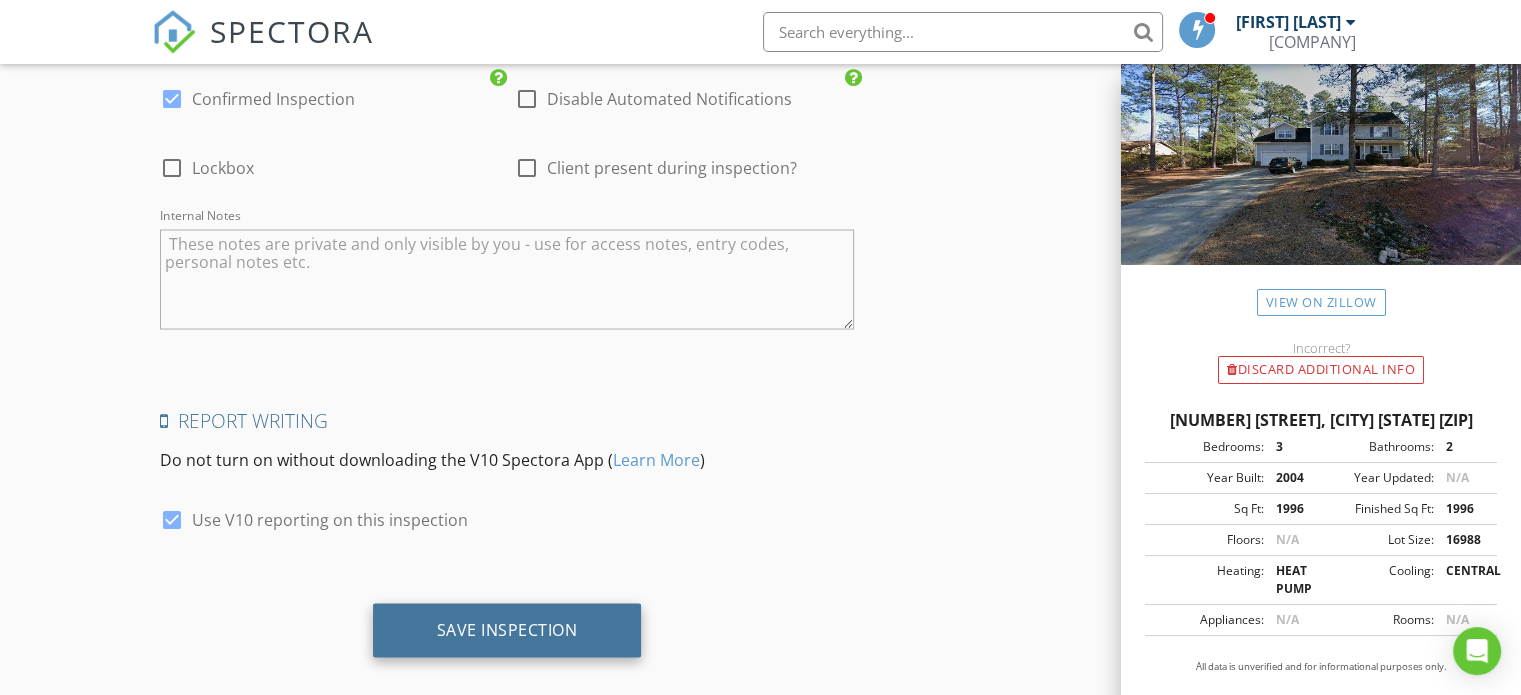 click on "Save Inspection" at bounding box center (507, 629) 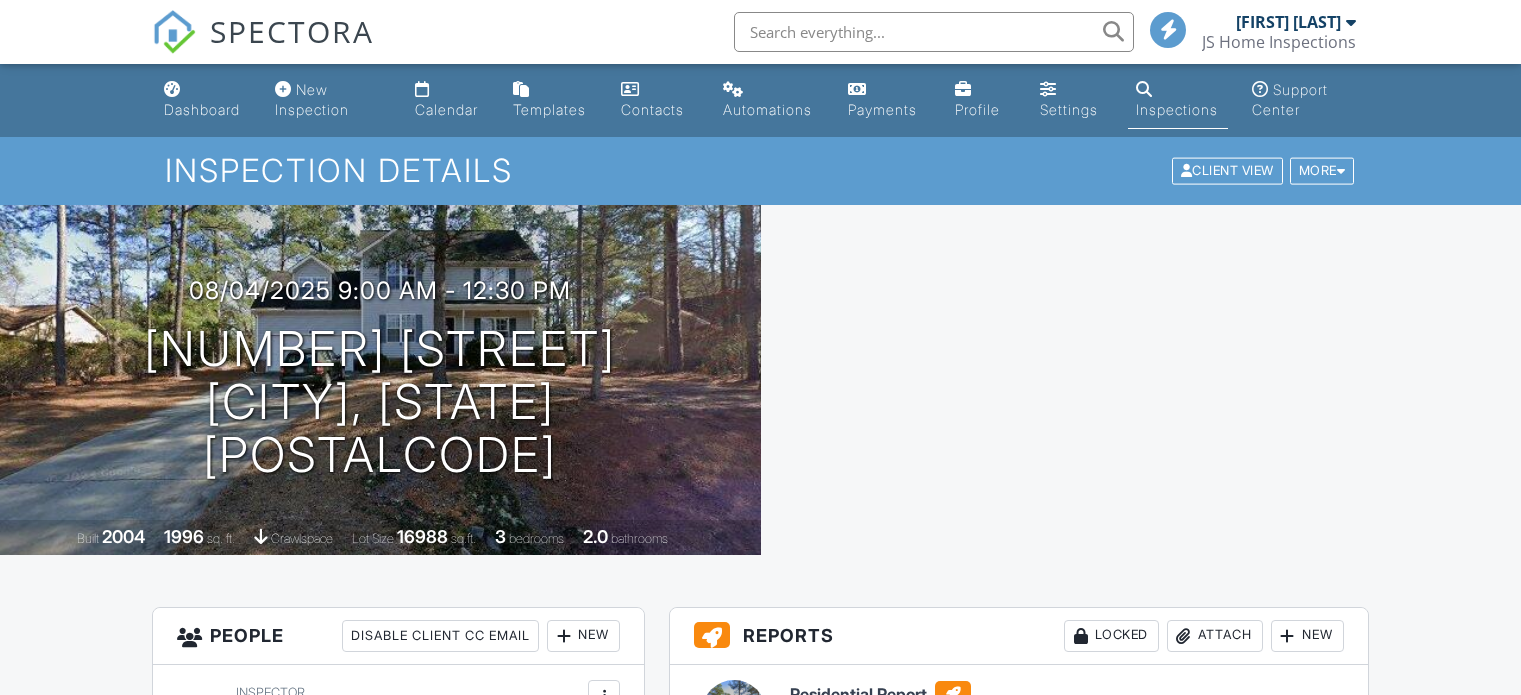 scroll, scrollTop: 0, scrollLeft: 0, axis: both 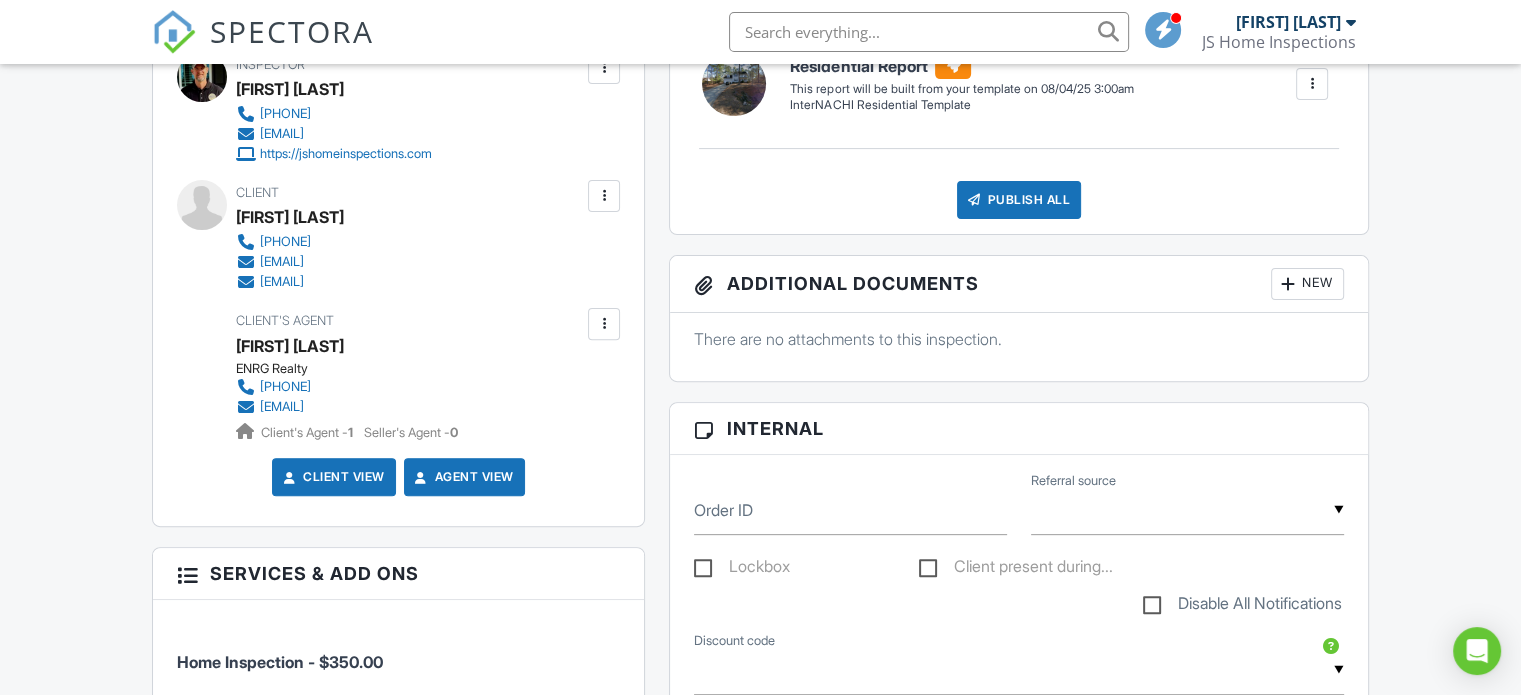 drag, startPoint x: 1527, startPoint y: 102, endPoint x: 1524, endPoint y: 247, distance: 145.03104 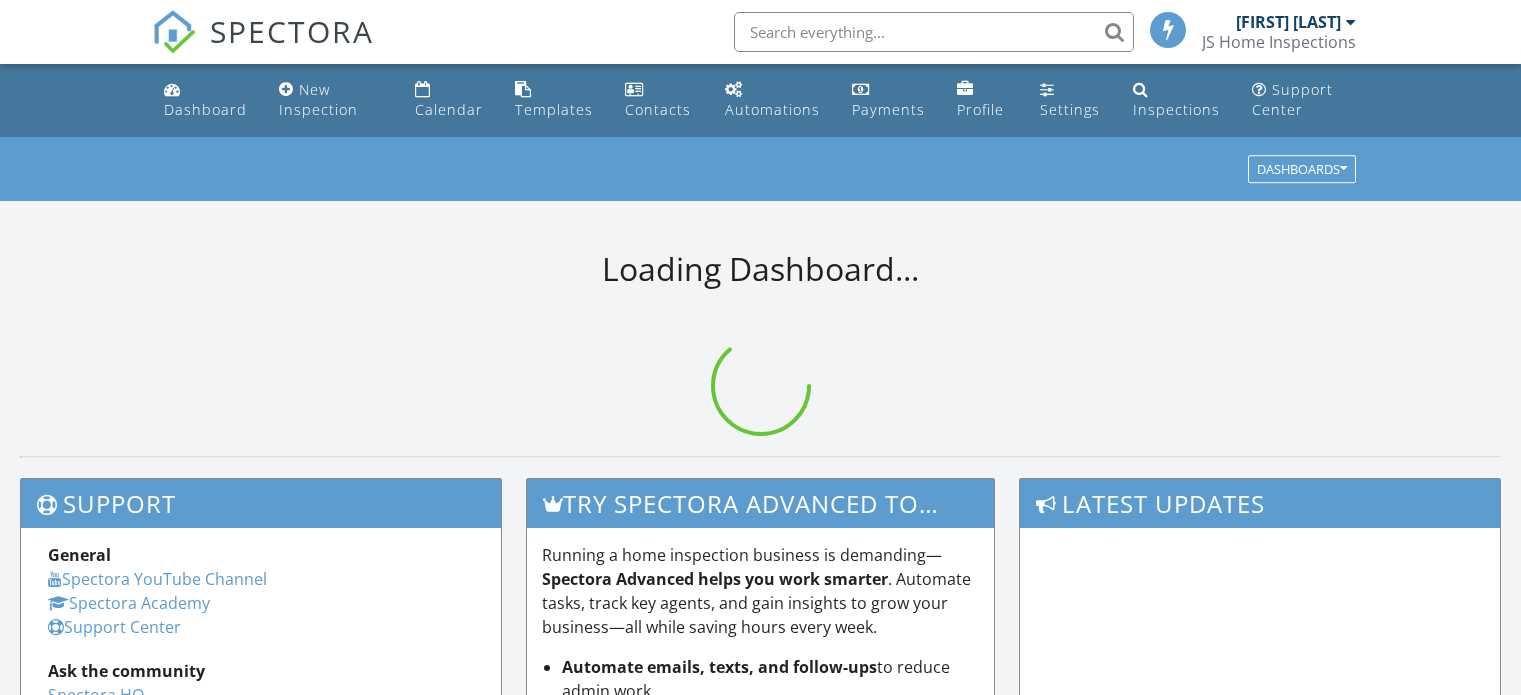 scroll, scrollTop: 0, scrollLeft: 0, axis: both 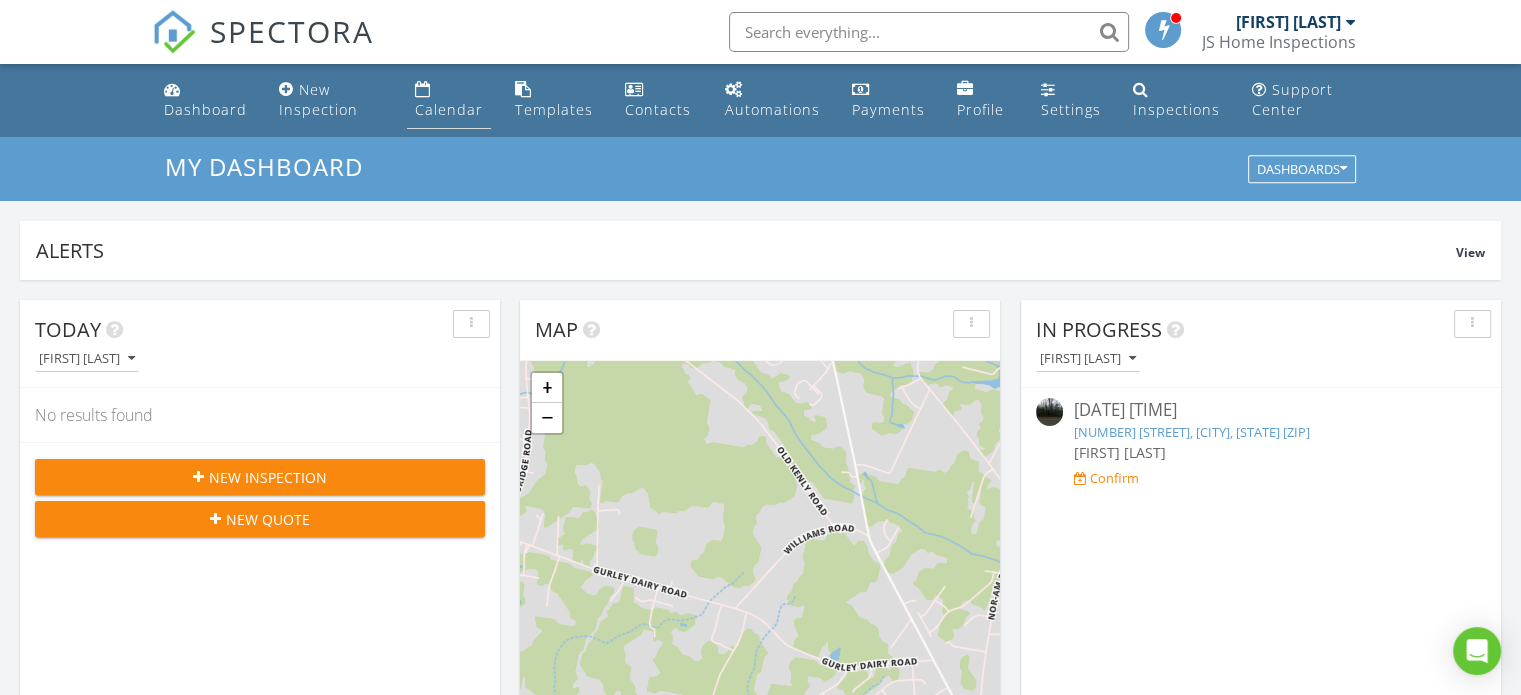 click on "Calendar" at bounding box center [449, 109] 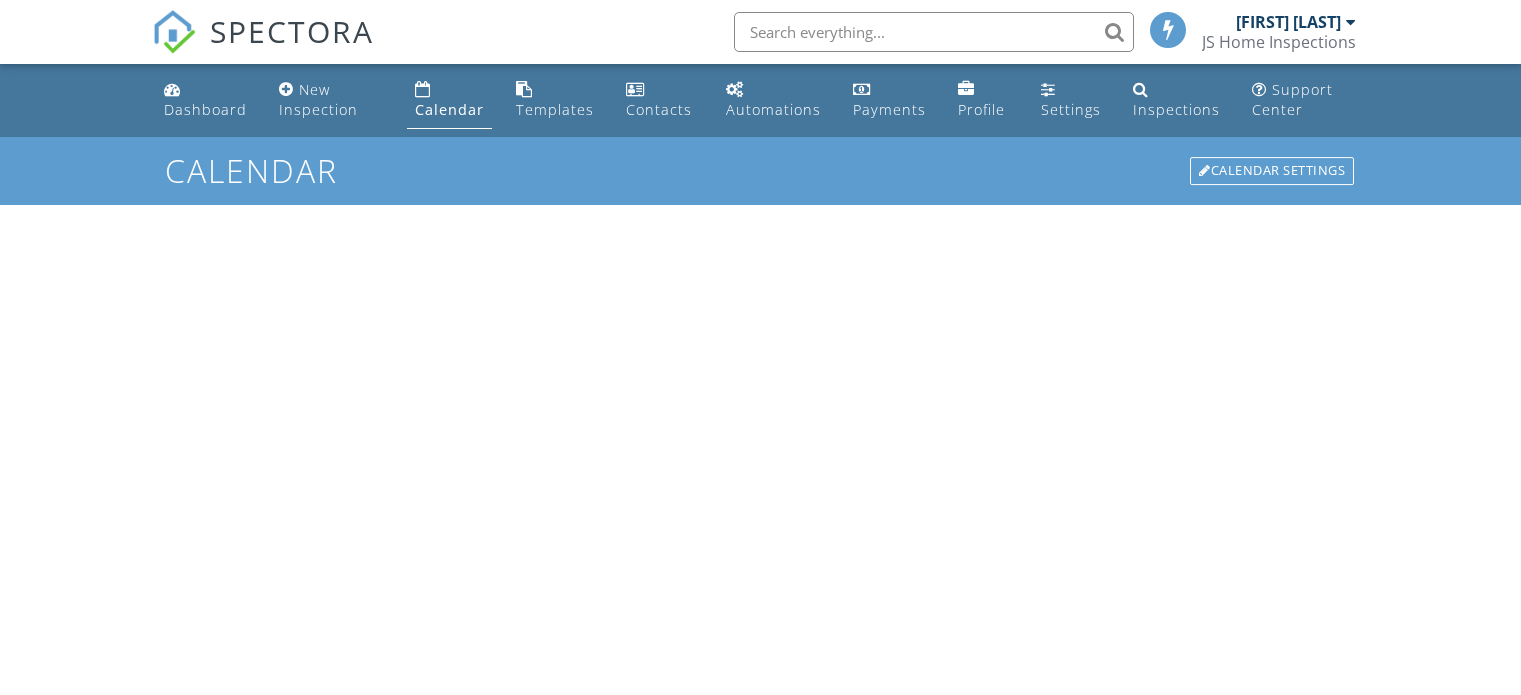 scroll, scrollTop: 0, scrollLeft: 0, axis: both 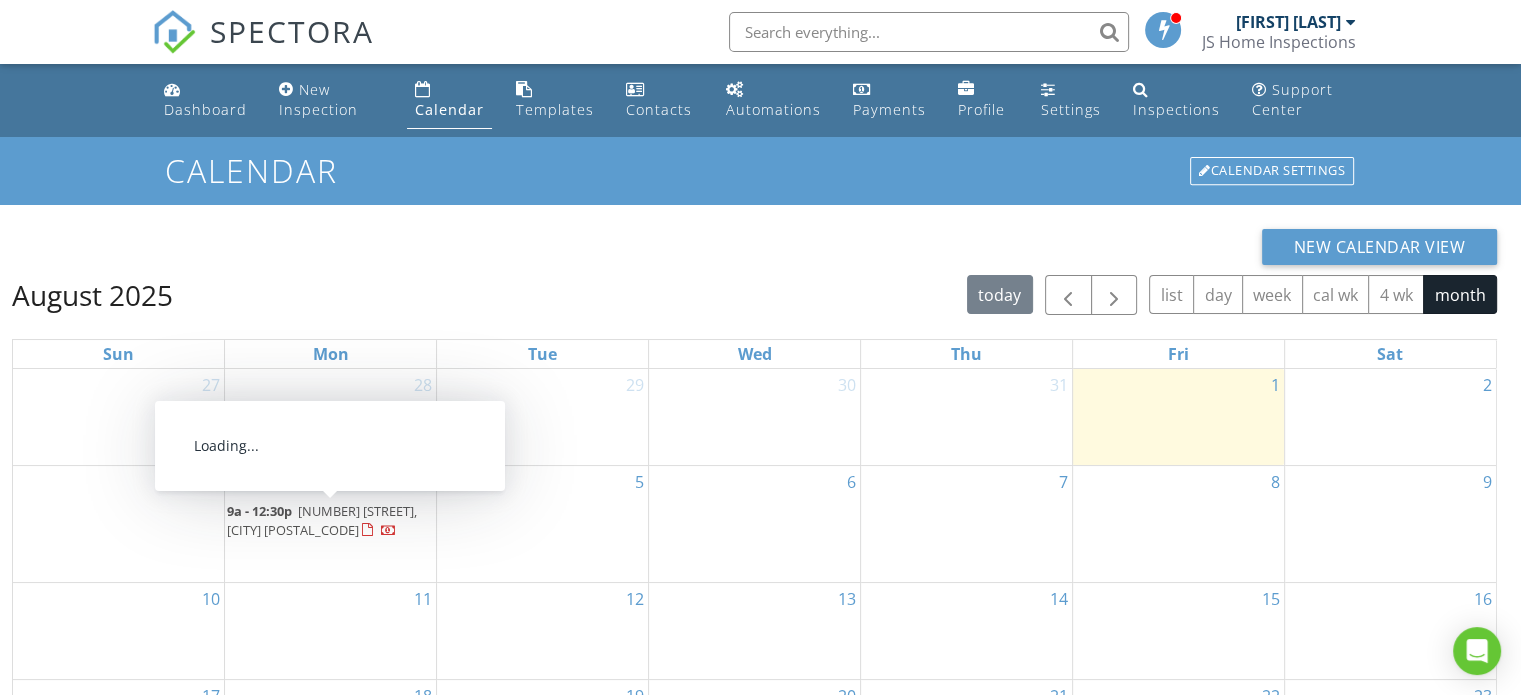 click on "[NUMBER] [STREET], [CITY] [POSTAL_CODE]" at bounding box center (322, 520) 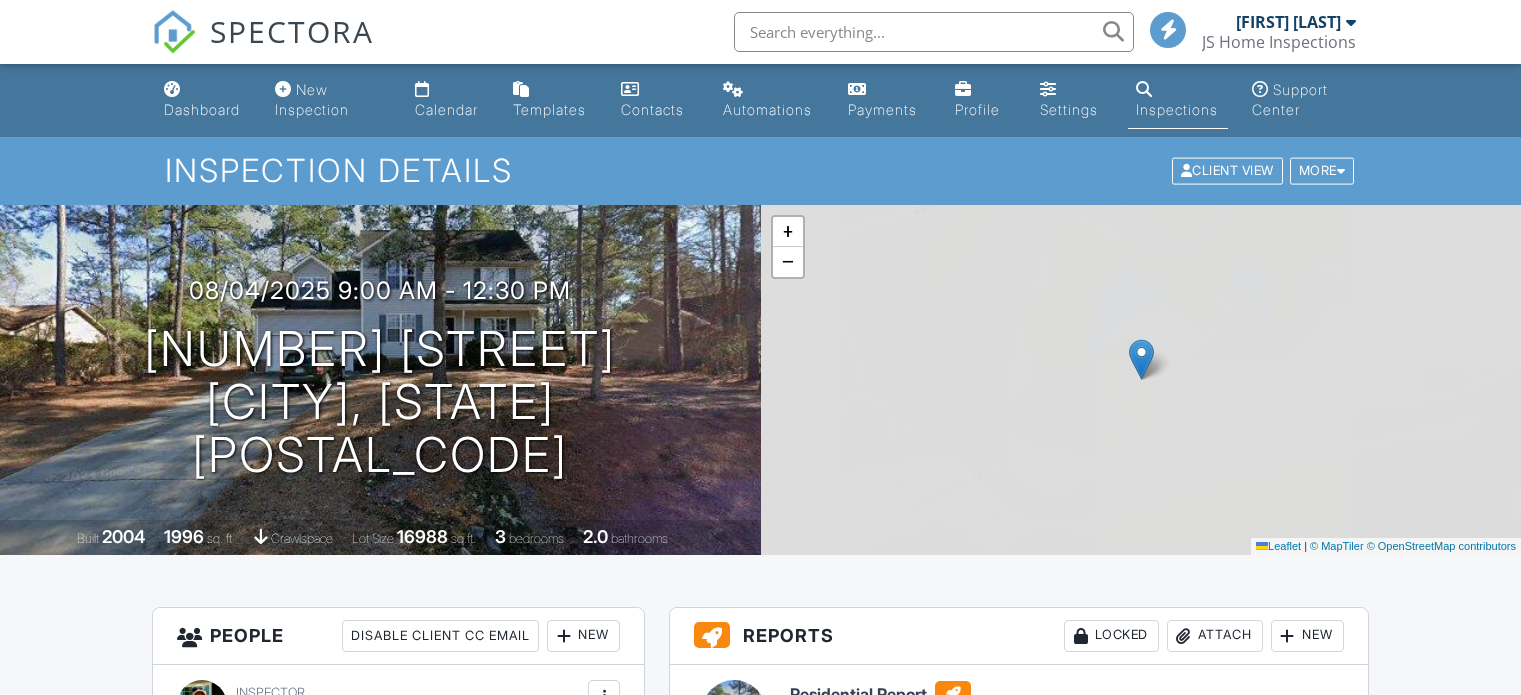 scroll, scrollTop: 0, scrollLeft: 0, axis: both 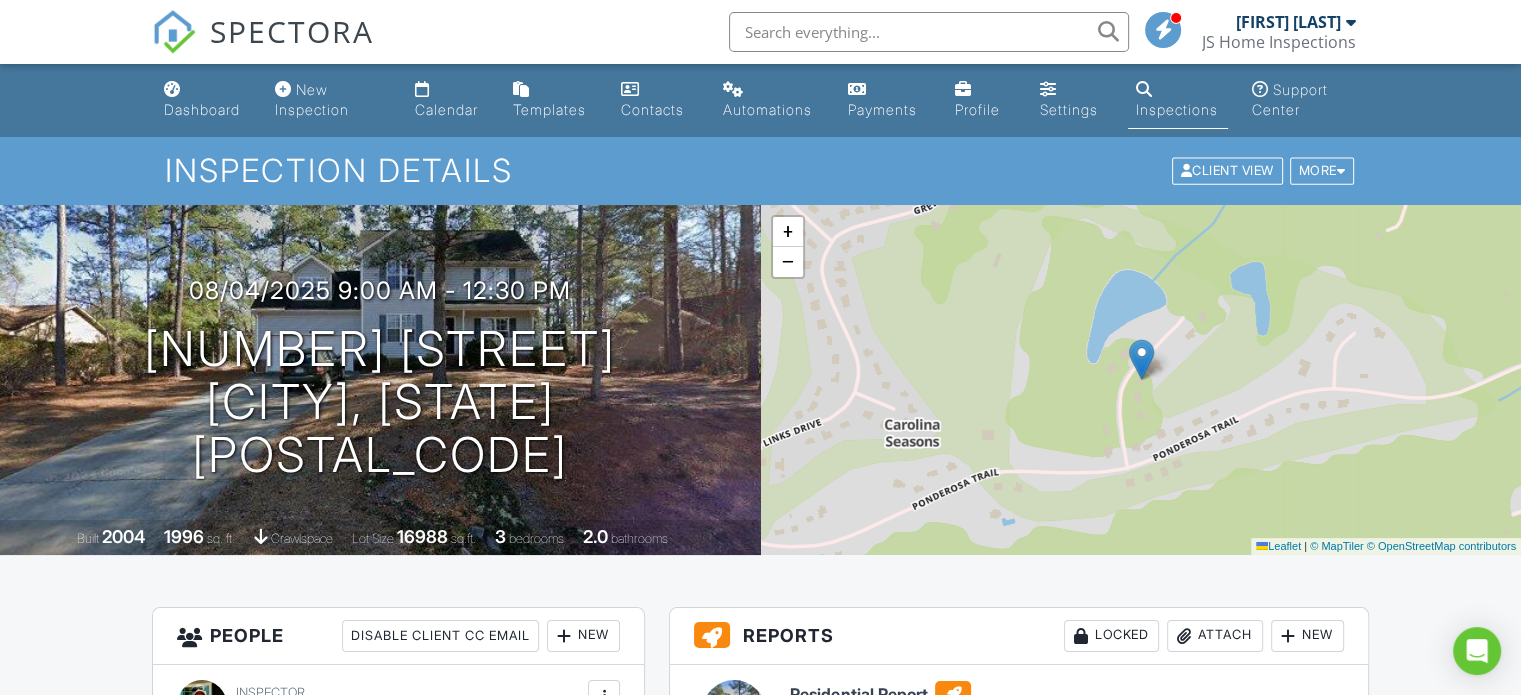 drag, startPoint x: 1529, startPoint y: 76, endPoint x: 1527, endPoint y: -22, distance: 98.02041 